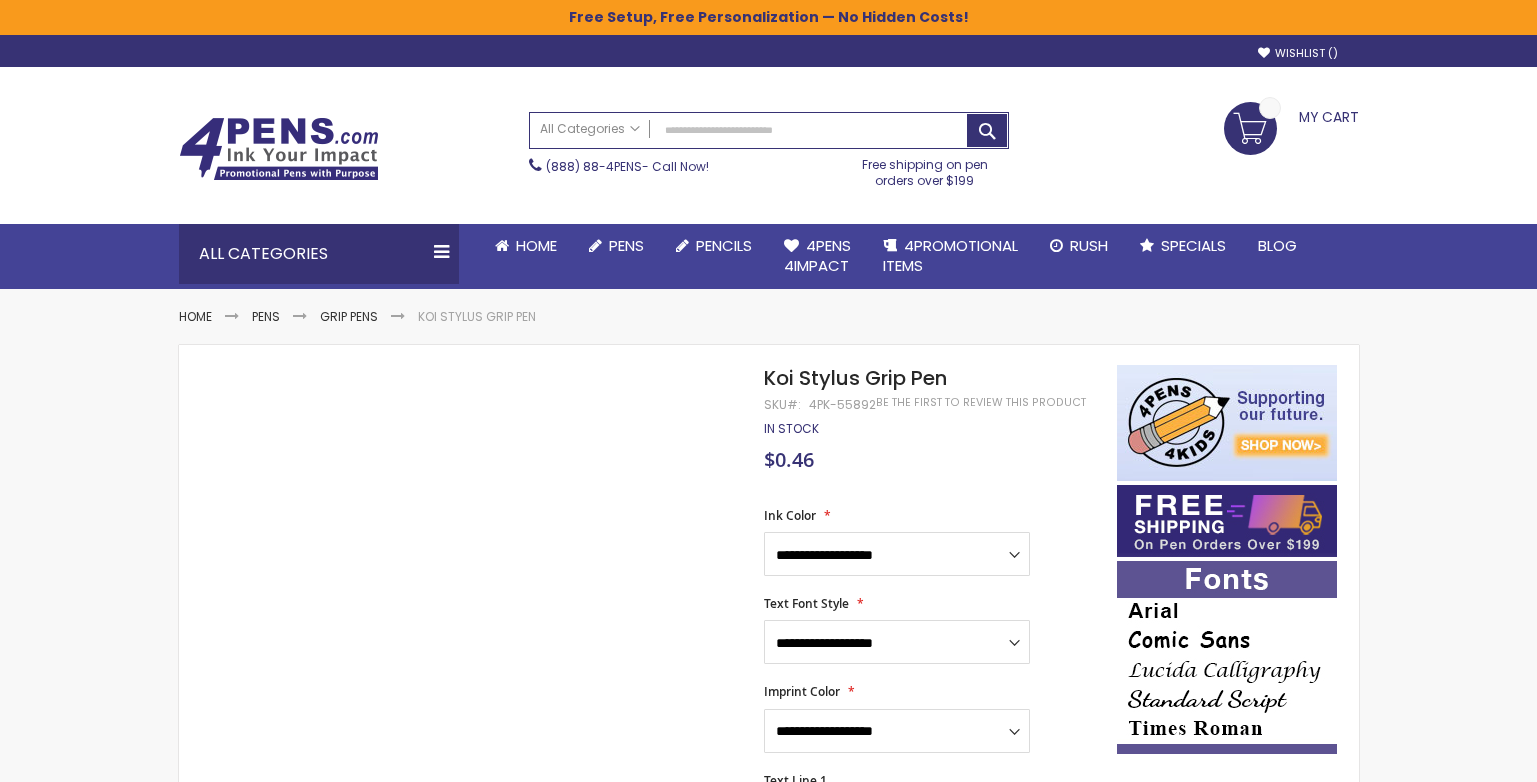 scroll, scrollTop: 0, scrollLeft: 0, axis: both 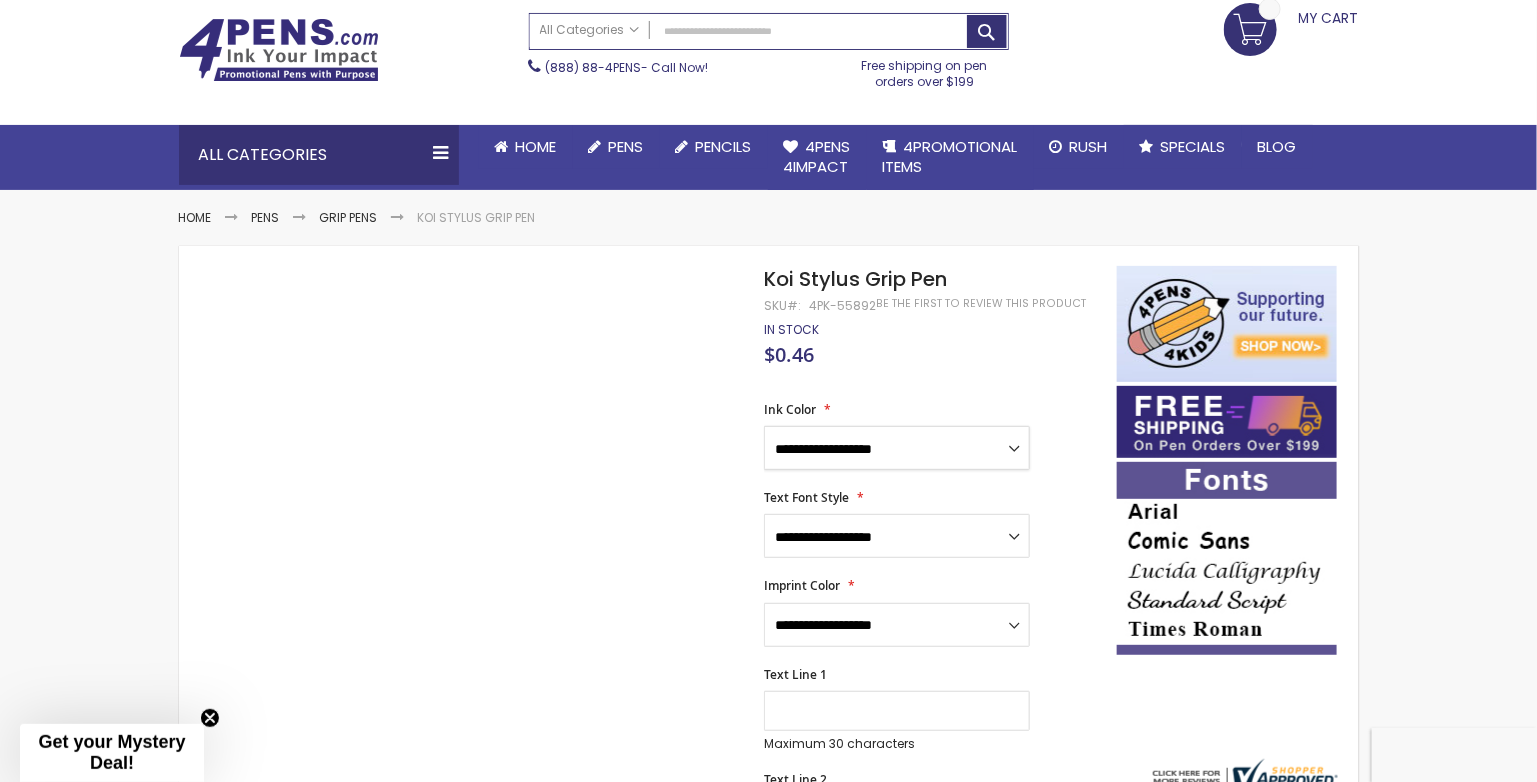 click on "**********" at bounding box center [897, 448] 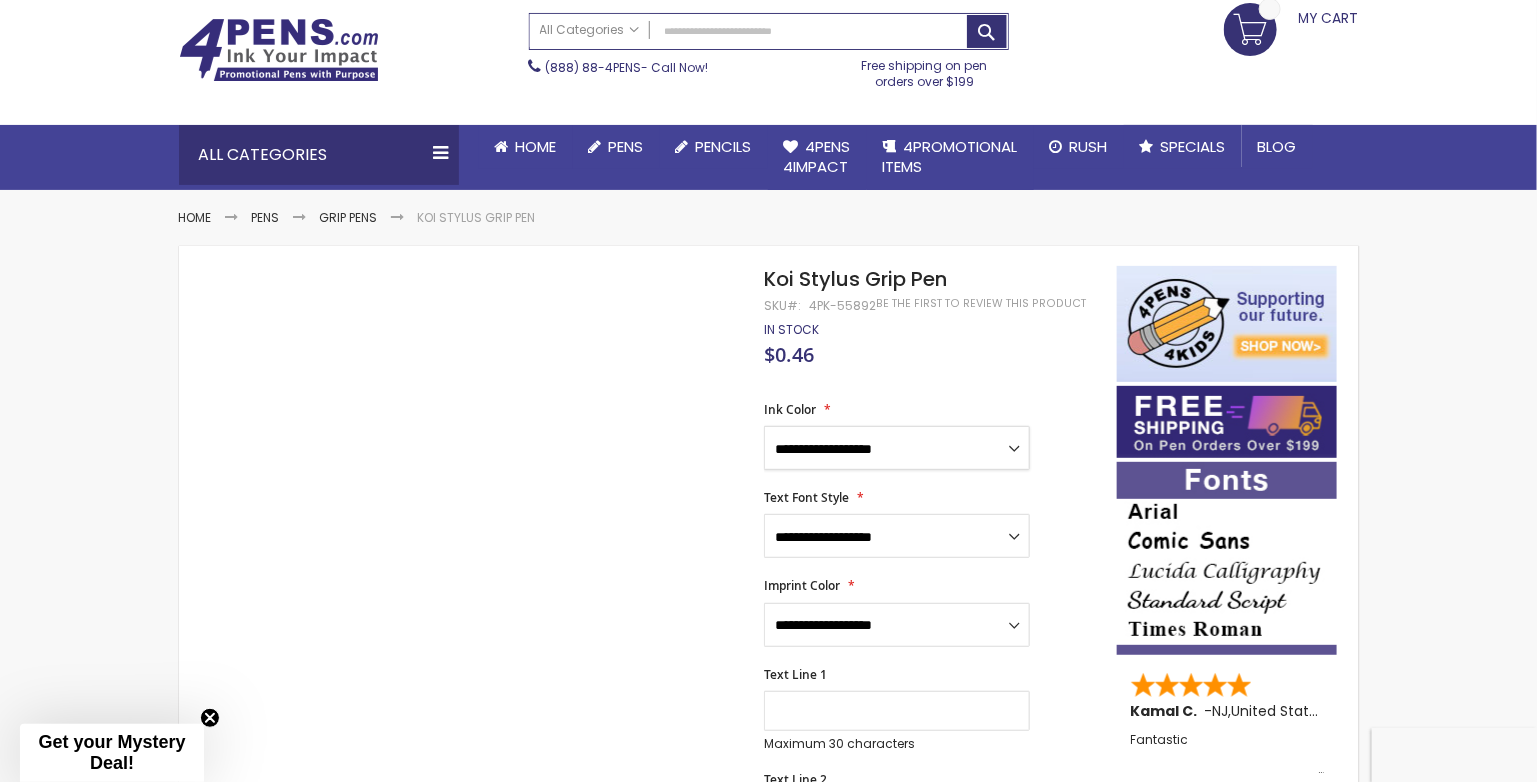 select on "*****" 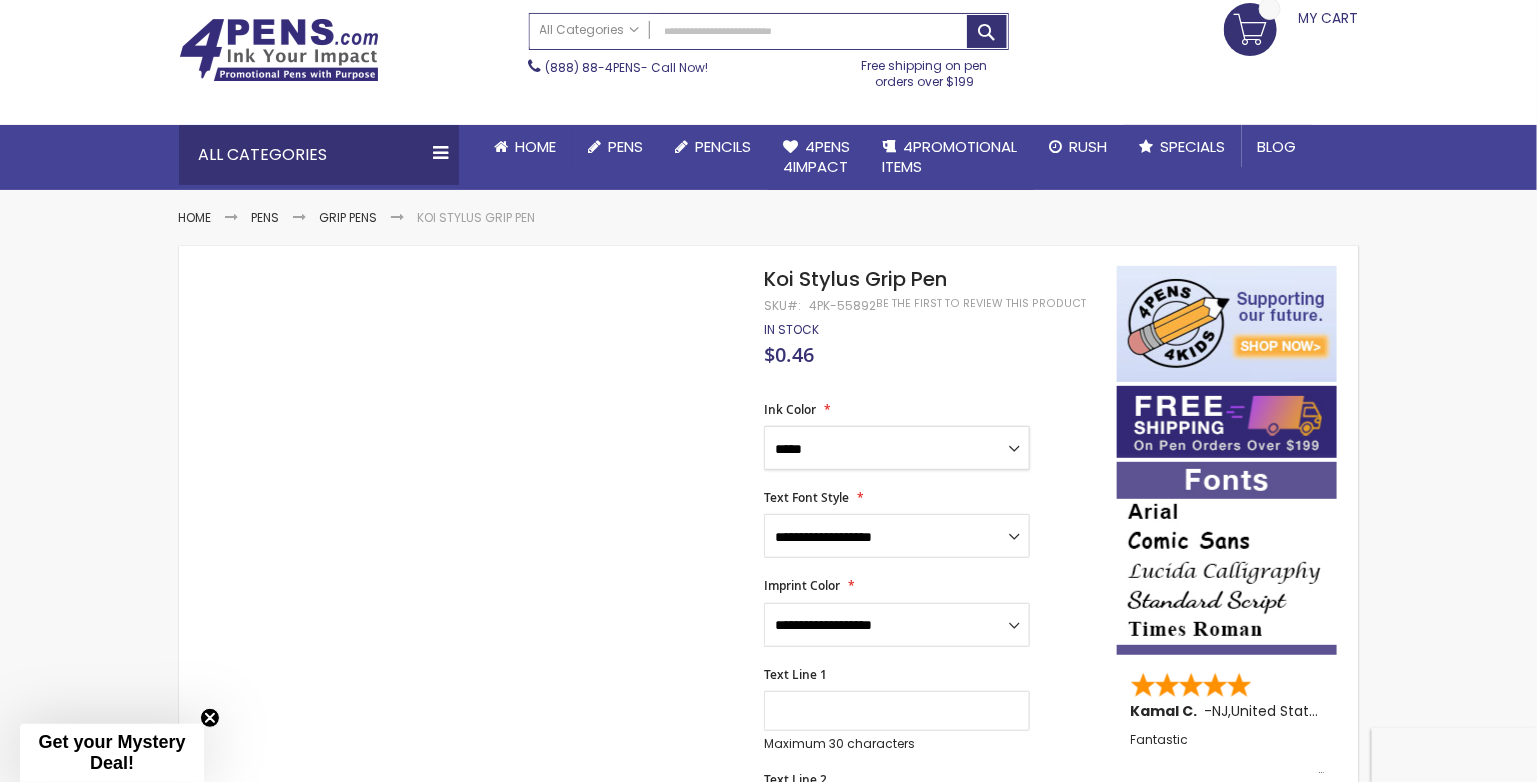click on "**********" at bounding box center (897, 448) 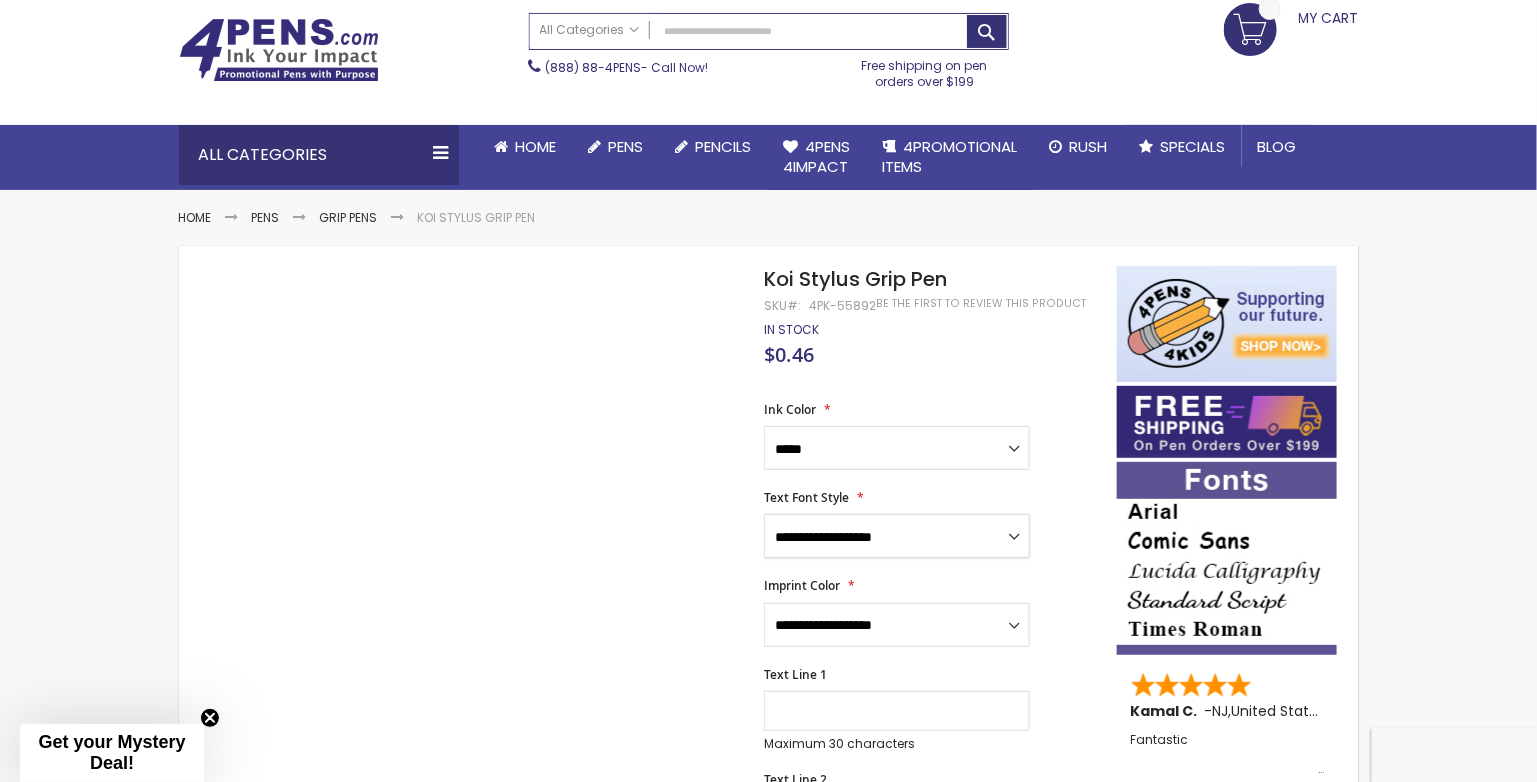 click on "**********" at bounding box center (897, 536) 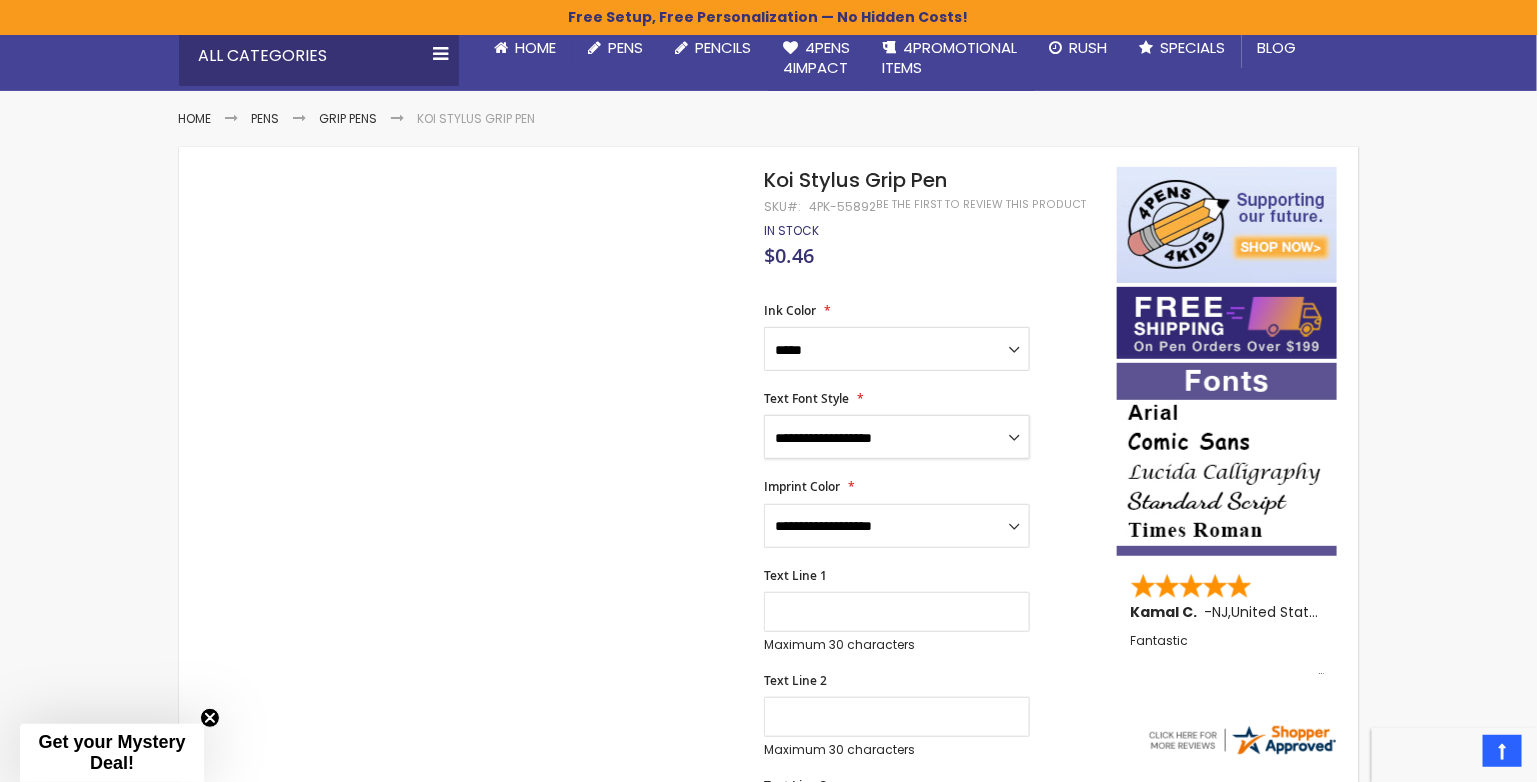 scroll, scrollTop: 200, scrollLeft: 0, axis: vertical 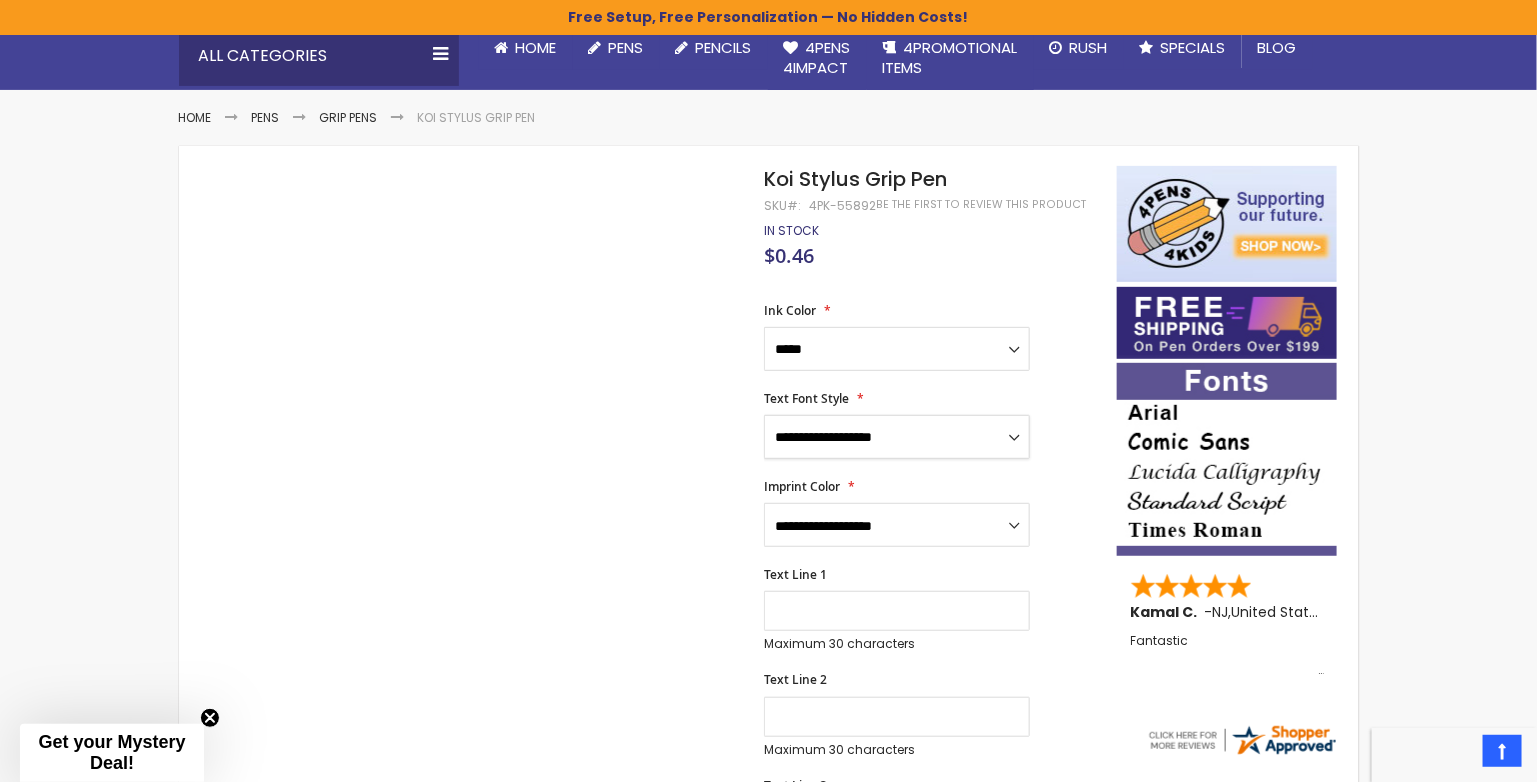 click on "**********" at bounding box center (897, 437) 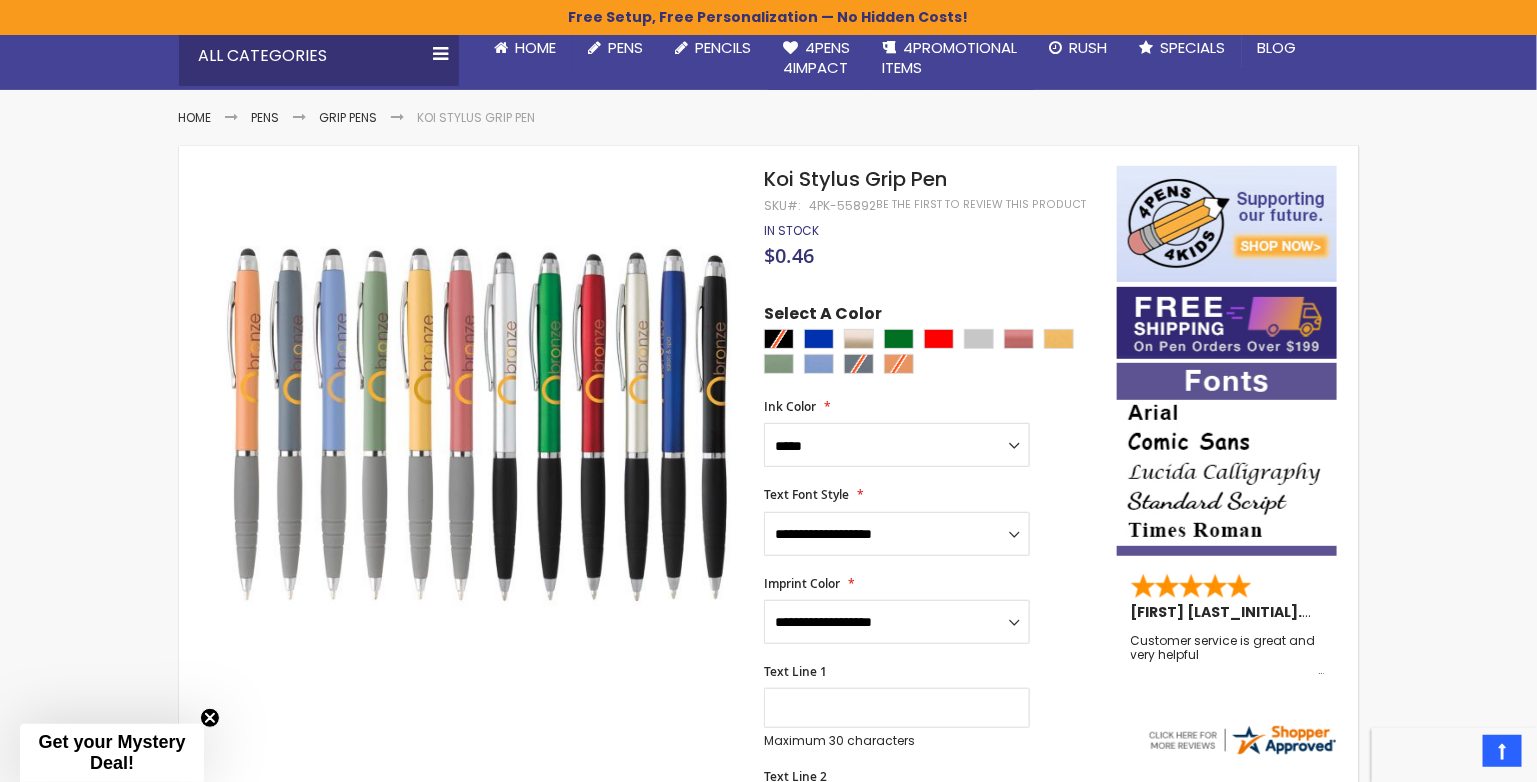 click at bounding box center (935, 354) 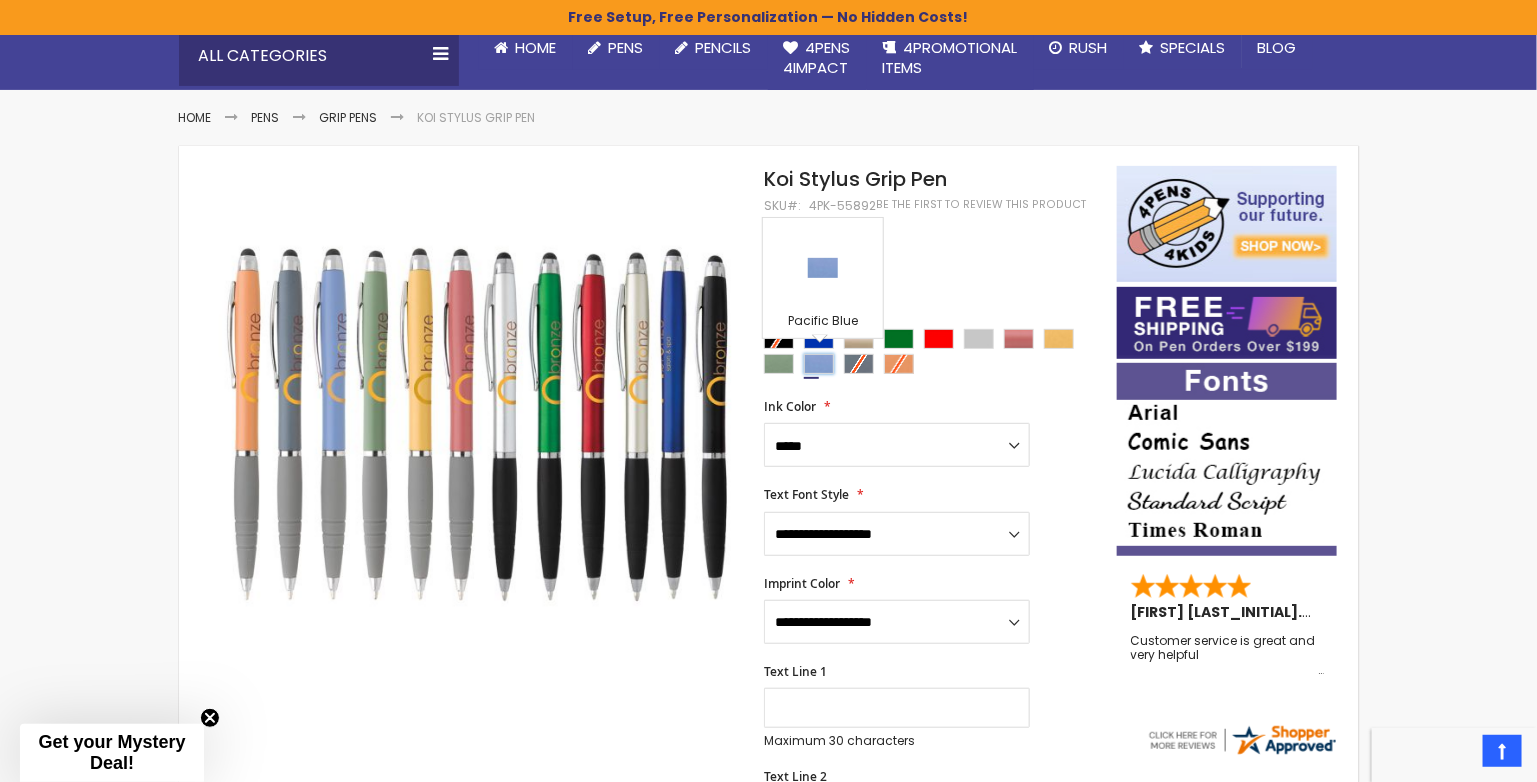 click at bounding box center [819, 364] 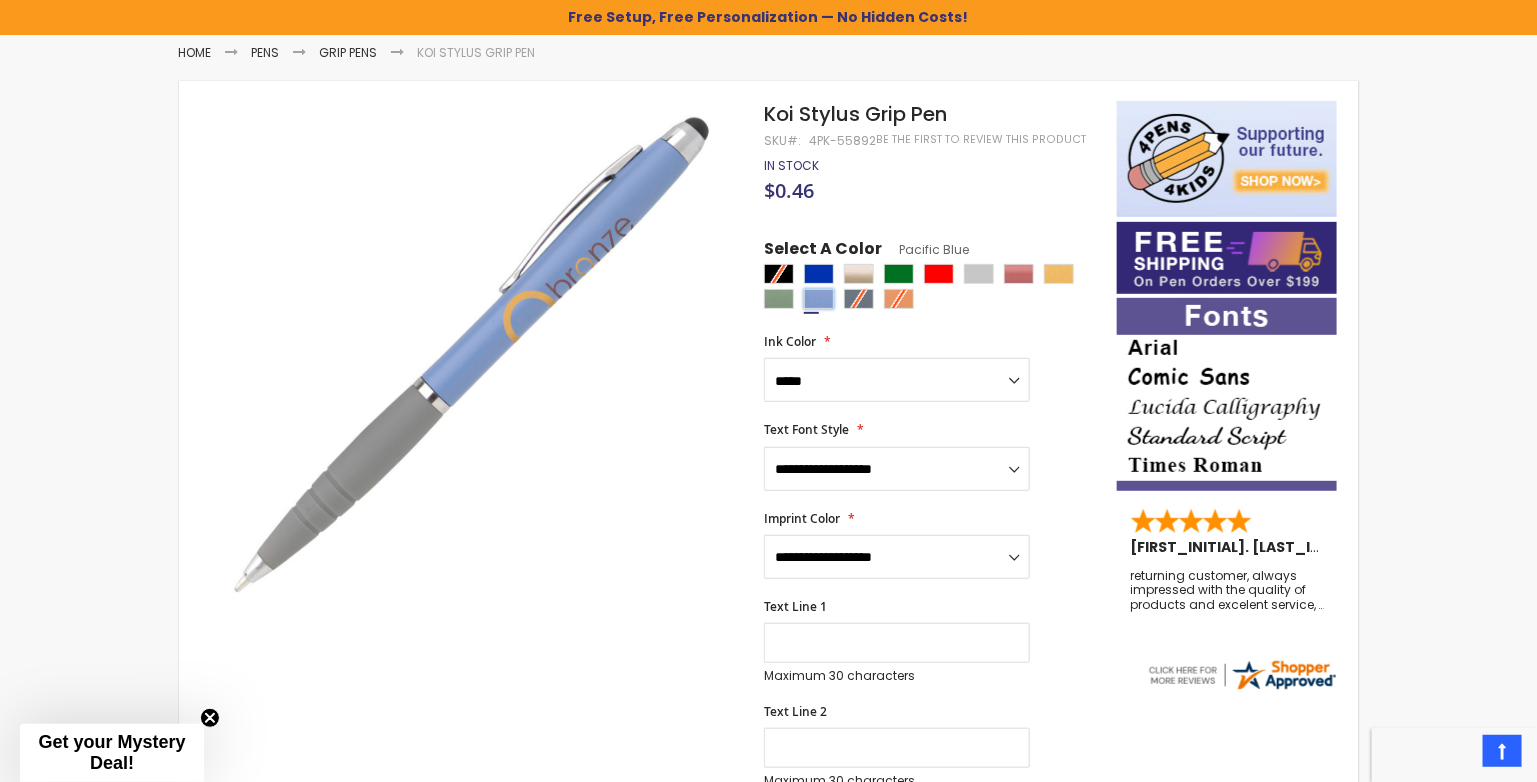 scroll, scrollTop: 300, scrollLeft: 0, axis: vertical 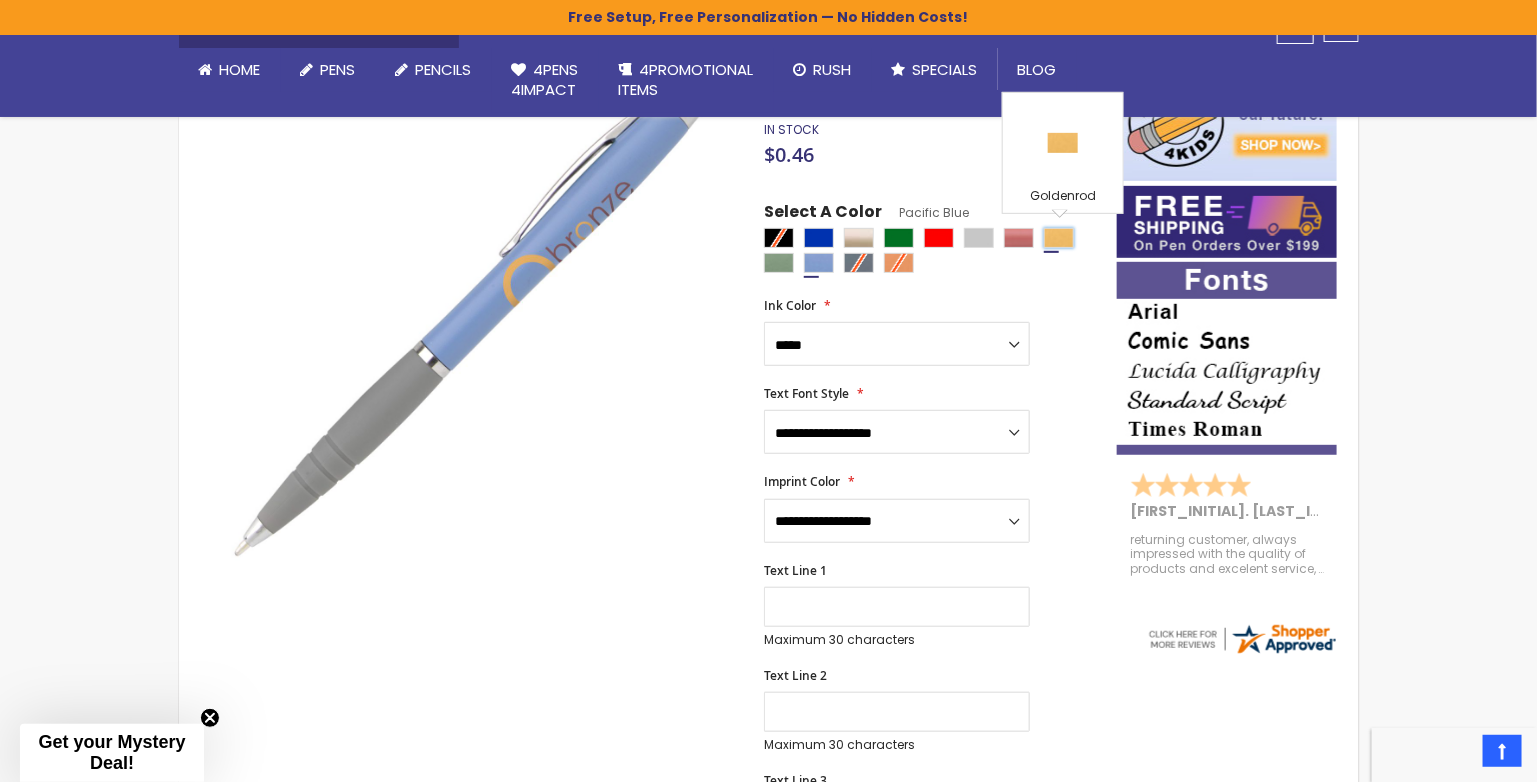 click at bounding box center [1059, 238] 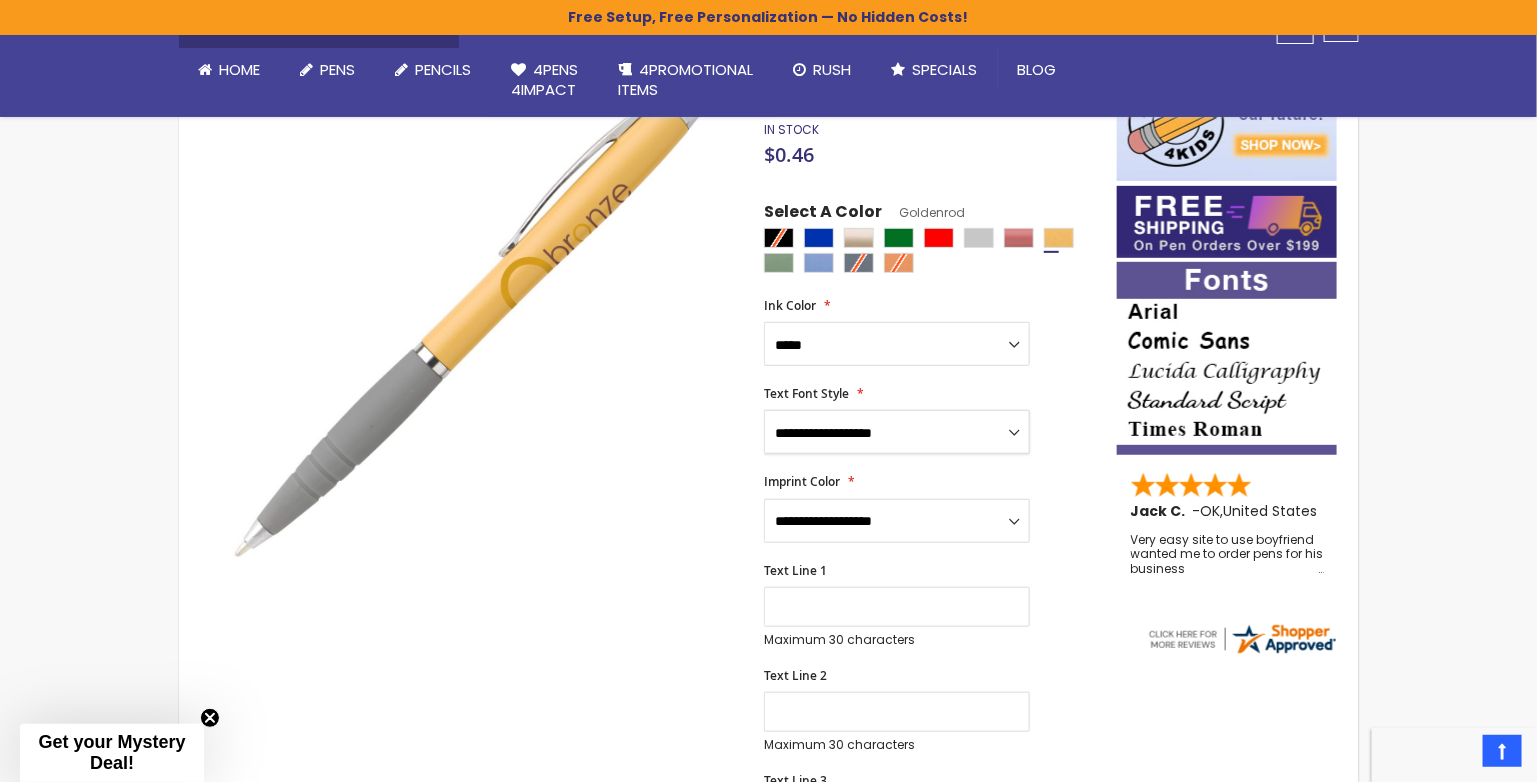 click on "**********" at bounding box center [897, 432] 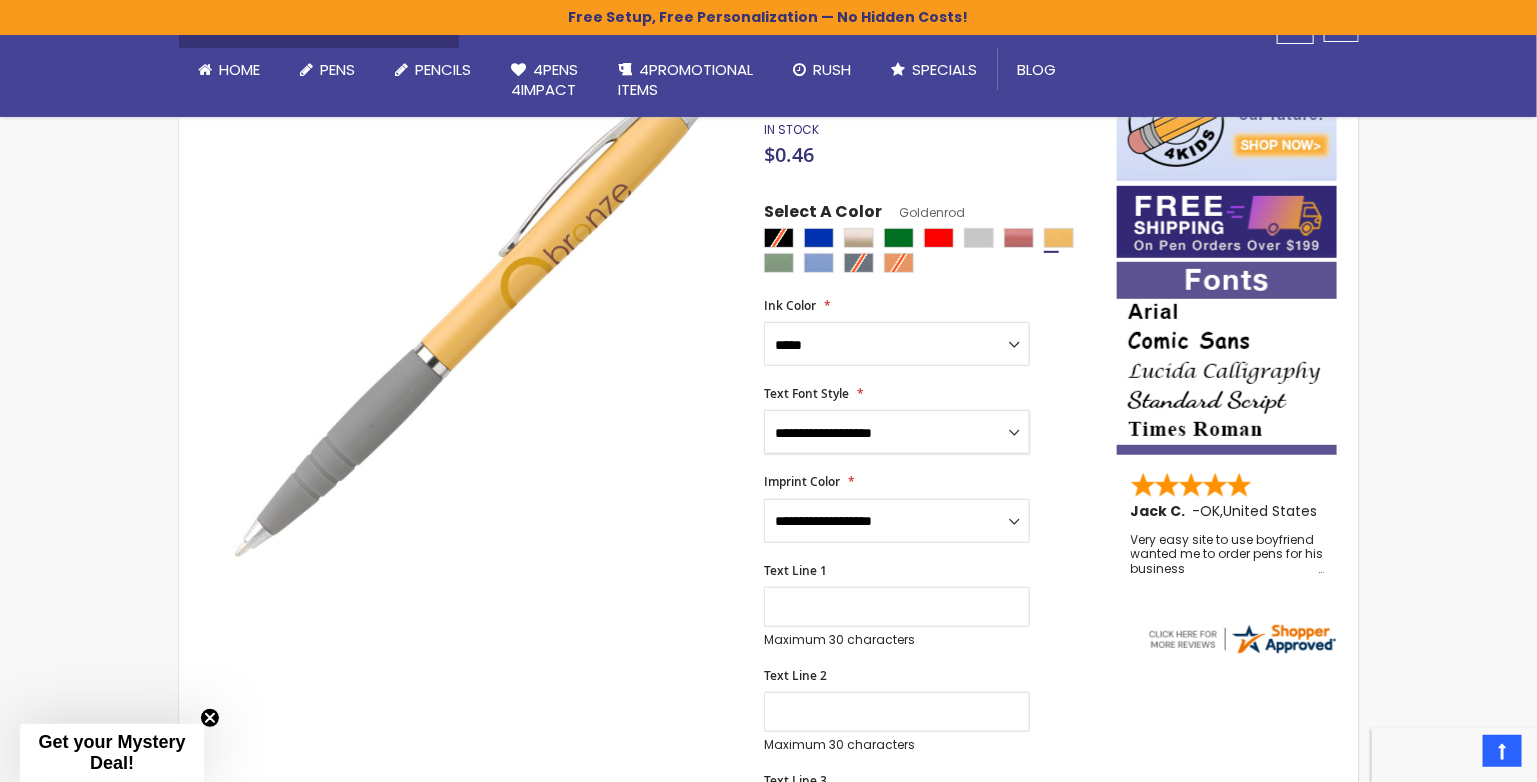 select on "*****" 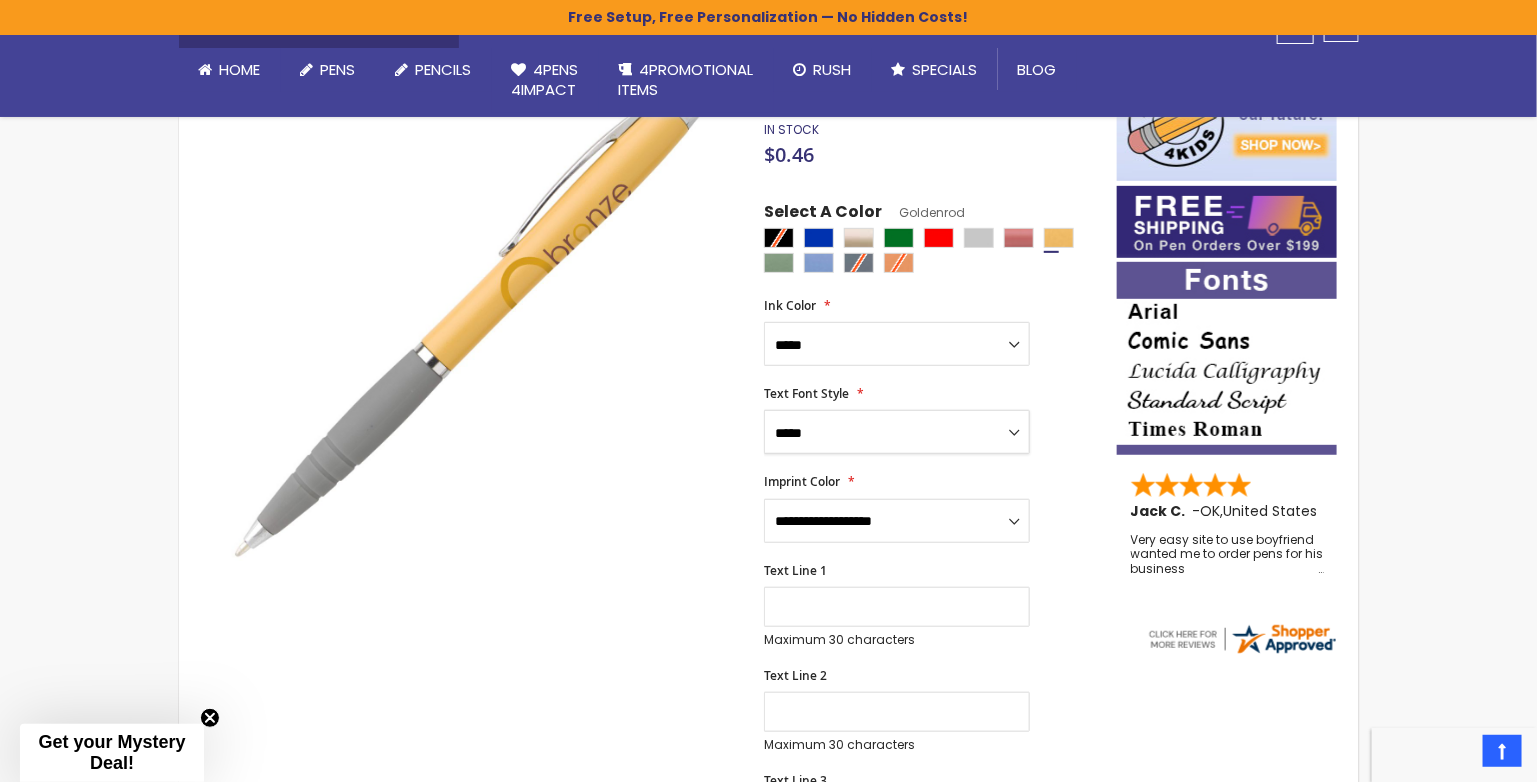 click on "**********" at bounding box center [897, 432] 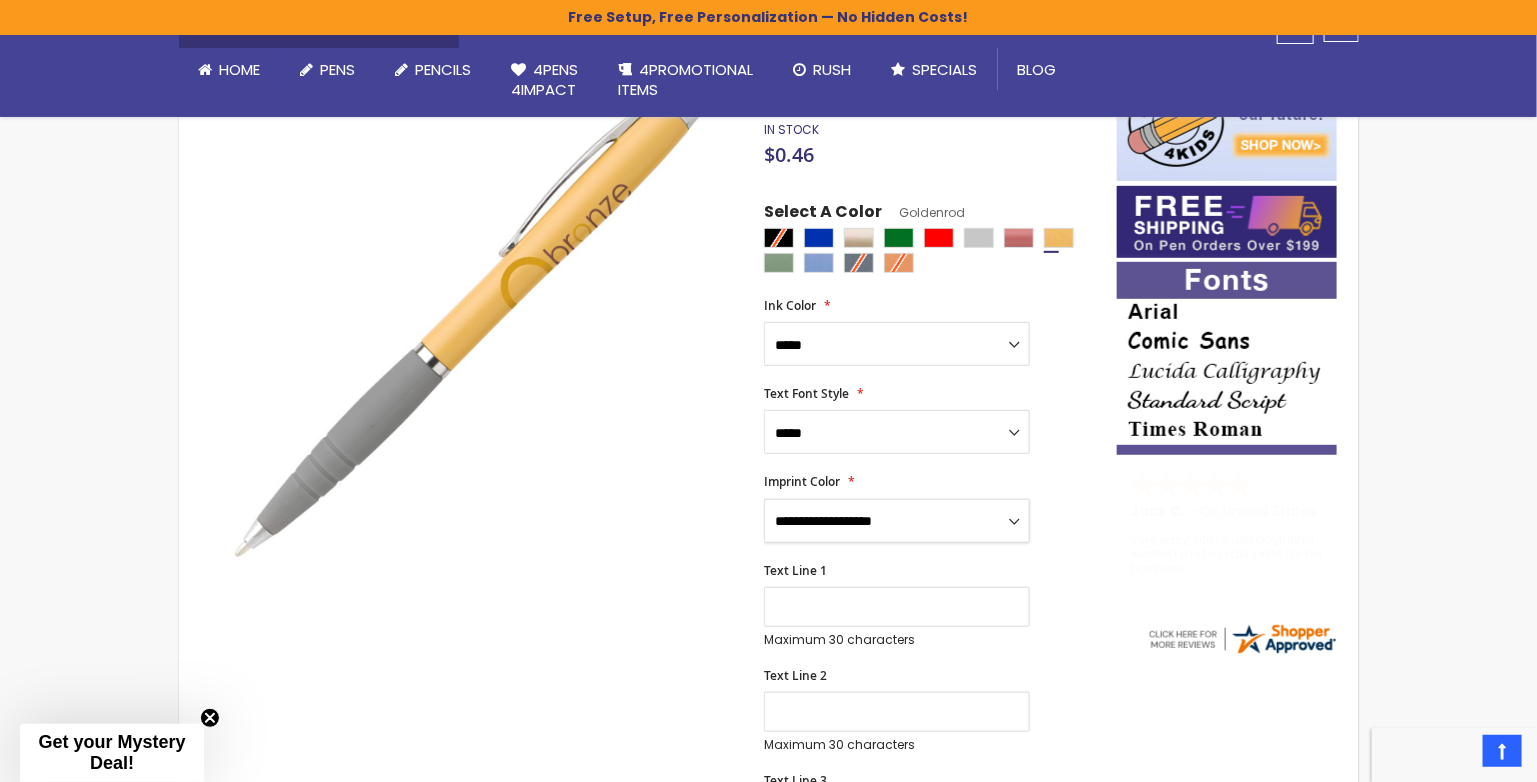 click on "**********" at bounding box center [897, 521] 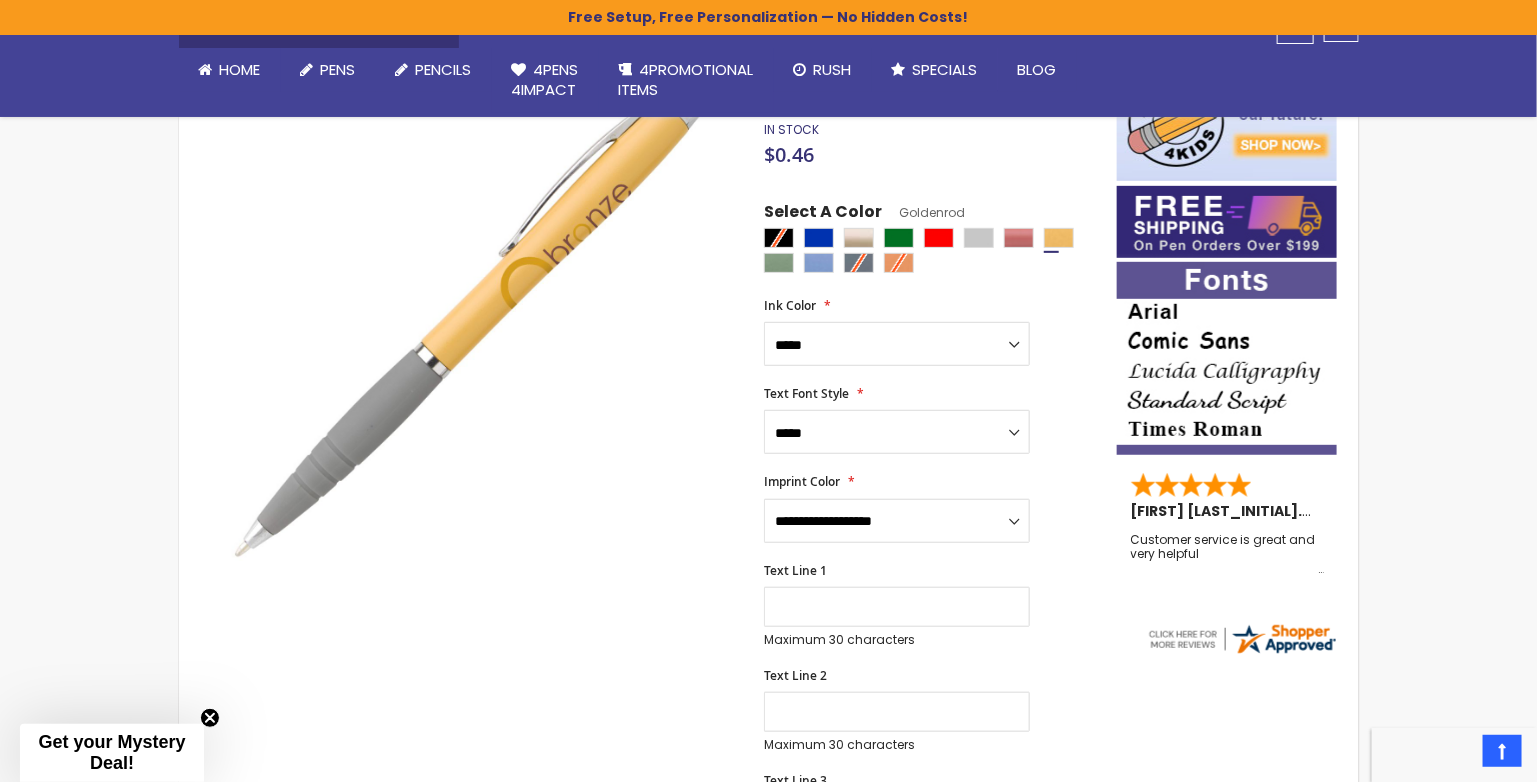 click on "**********" at bounding box center [930, 508] 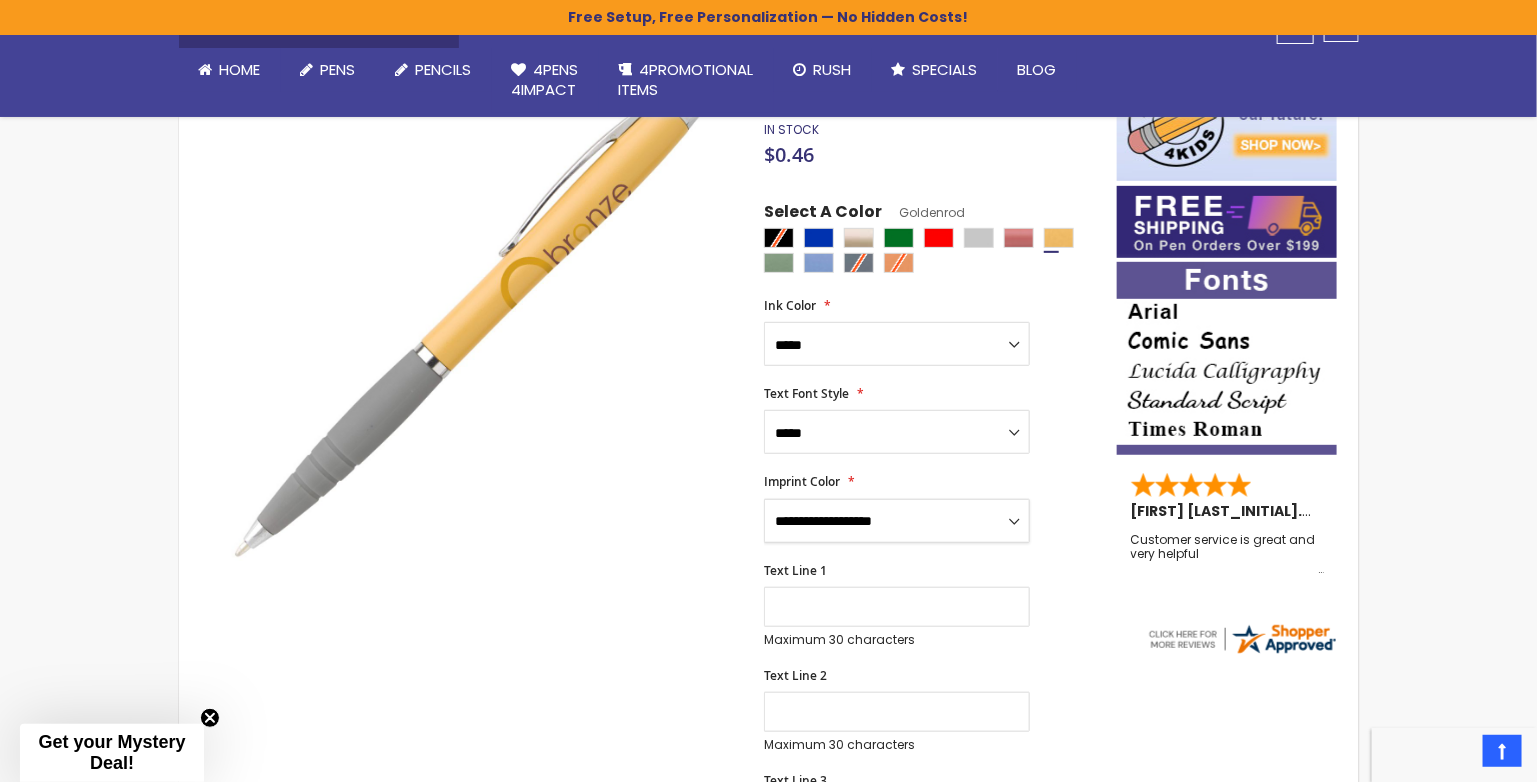 click on "**********" at bounding box center [897, 521] 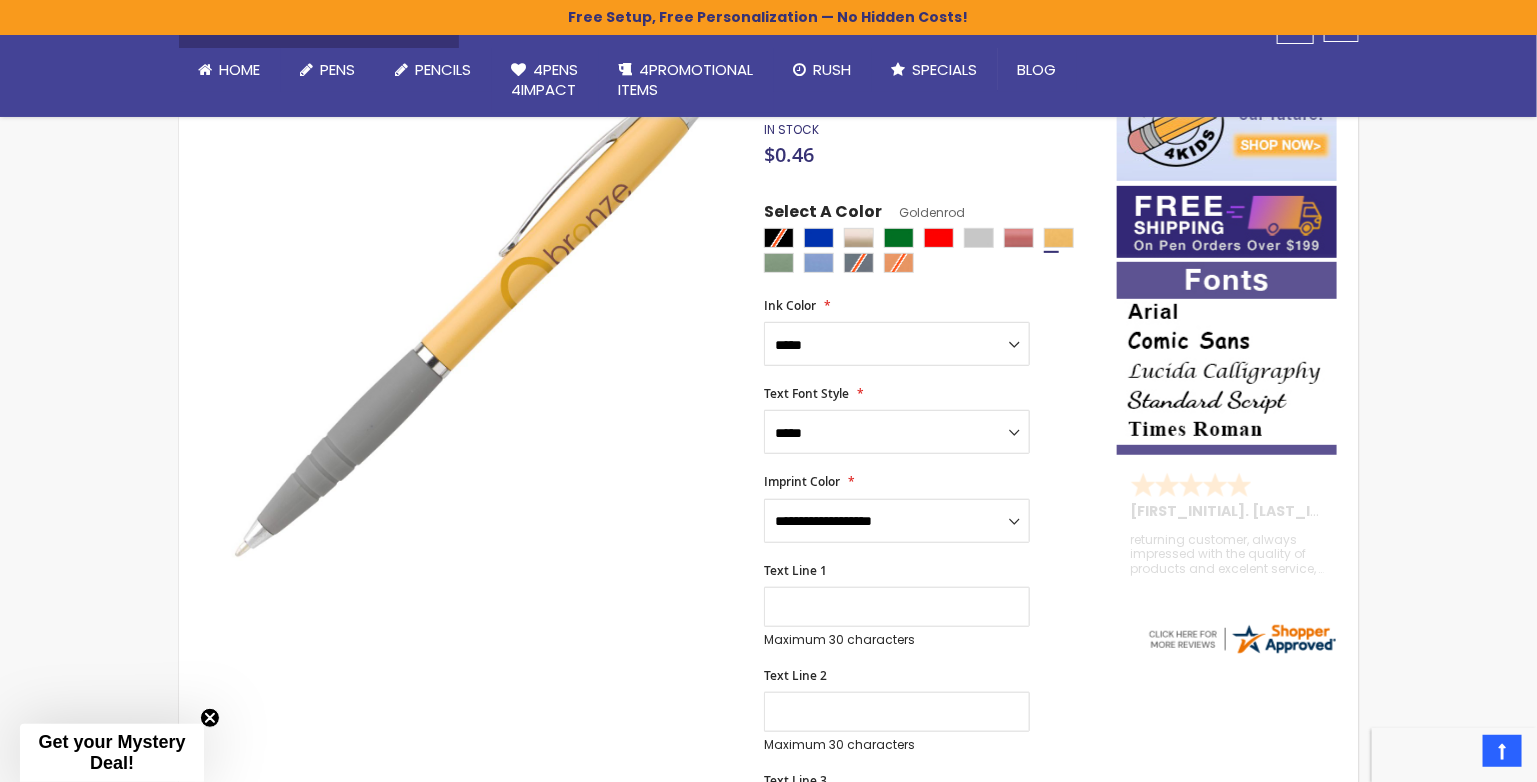 click on "Skip to the end of the images gallery
Skip to the beginning of the images gallery
Koi Stylus Grip Pen
SKU
4PK-55892
Be the first to review this product
In stock
Only  %1  left
$0.46" at bounding box center (769, 930) 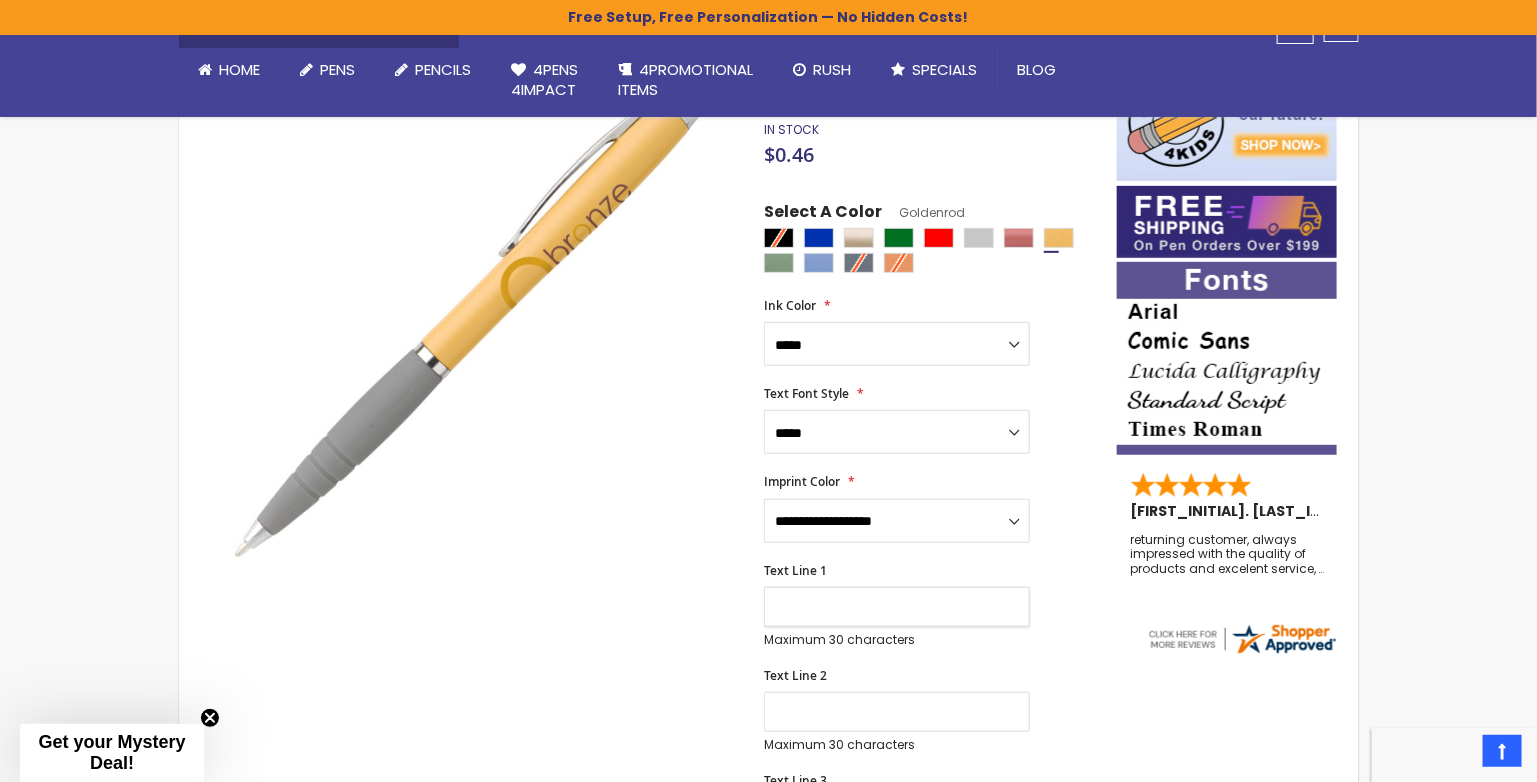 click on "Text Line 1" at bounding box center (897, 607) 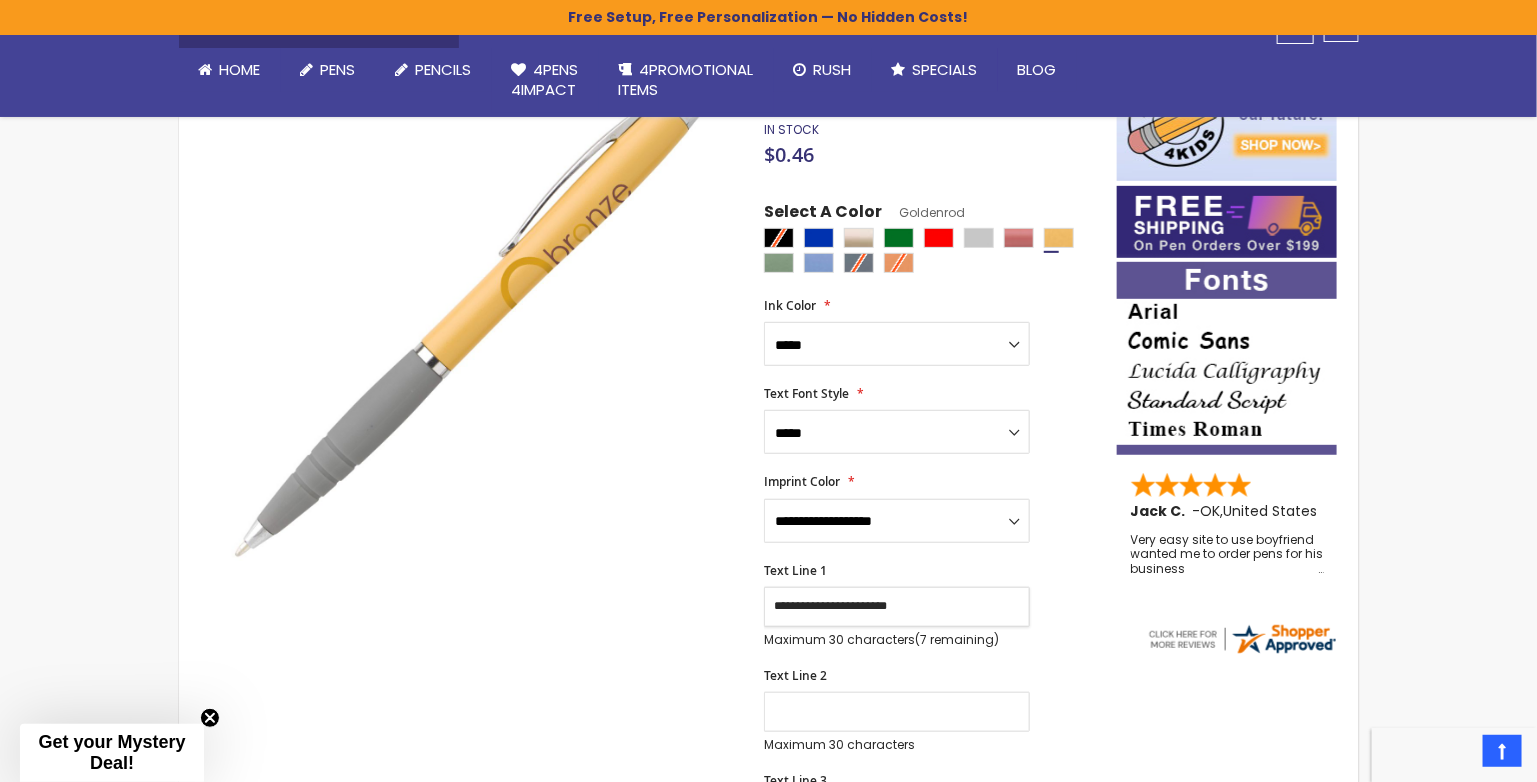 type on "**********" 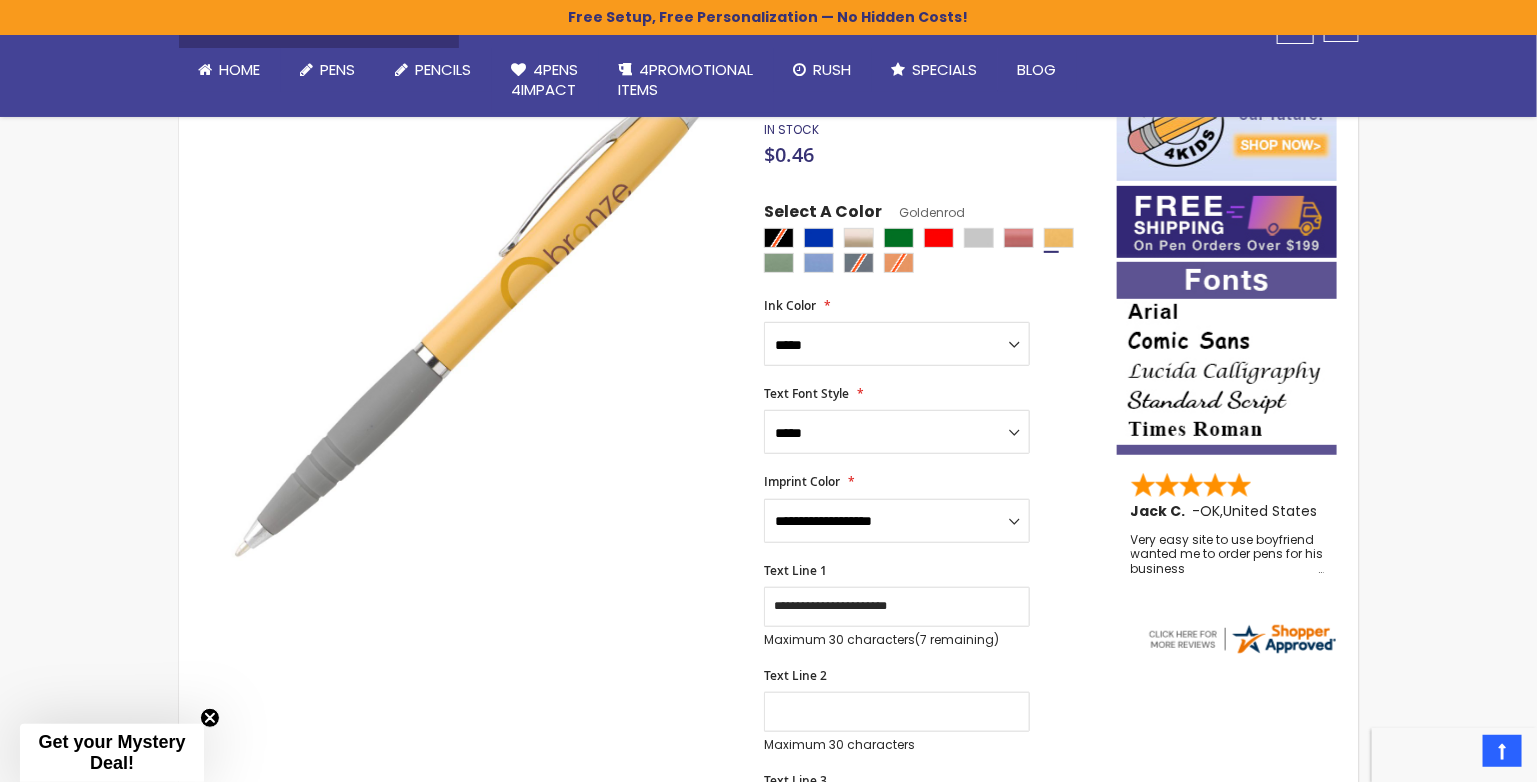 click on "Skip to the end of the images gallery
Skip to the beginning of the images gallery
Koi Stylus Grip Pen
SKU
4PK-55892
Be the first to review this product
In stock
Only  %1  left
$0.46" at bounding box center (769, 930) 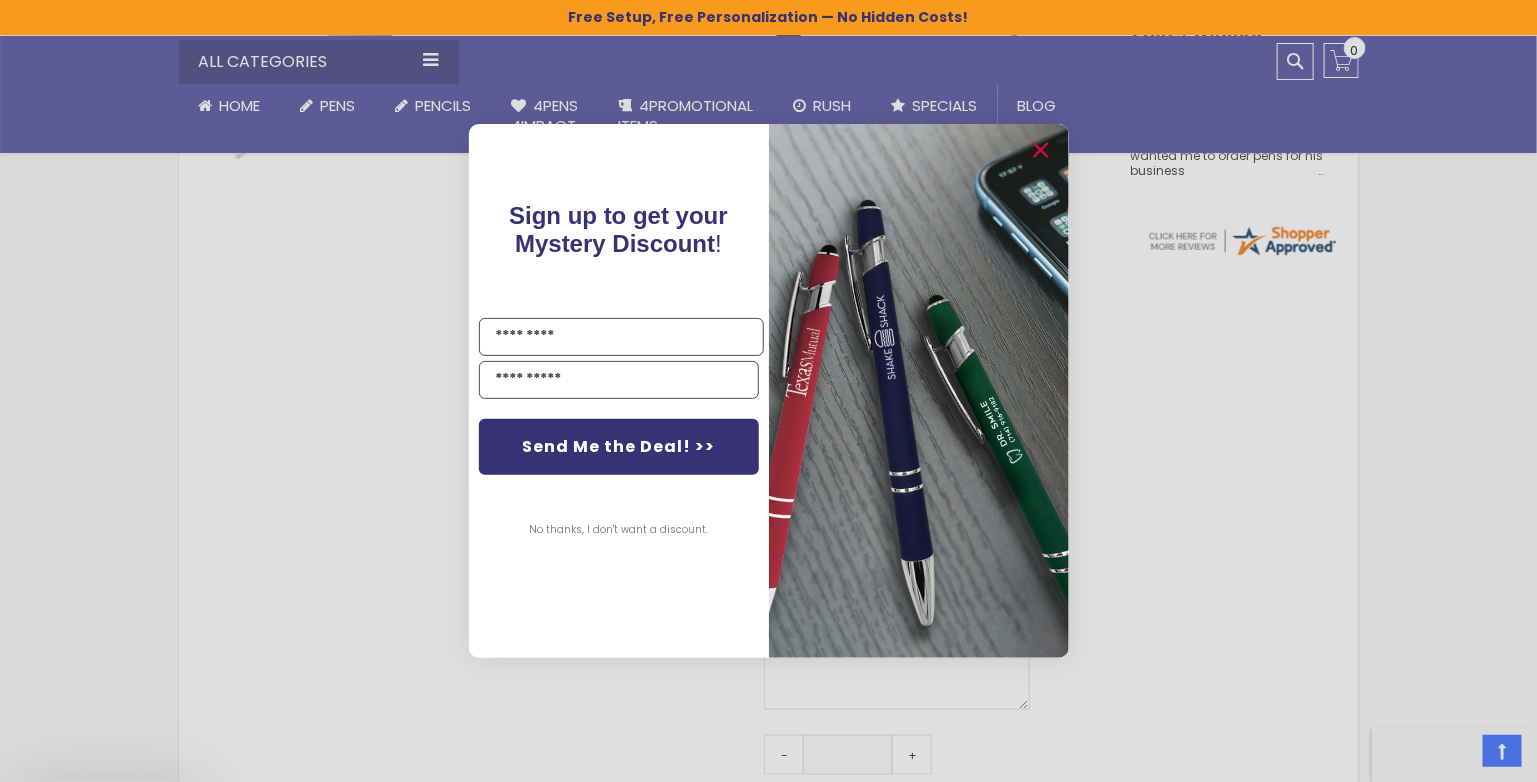 scroll, scrollTop: 700, scrollLeft: 0, axis: vertical 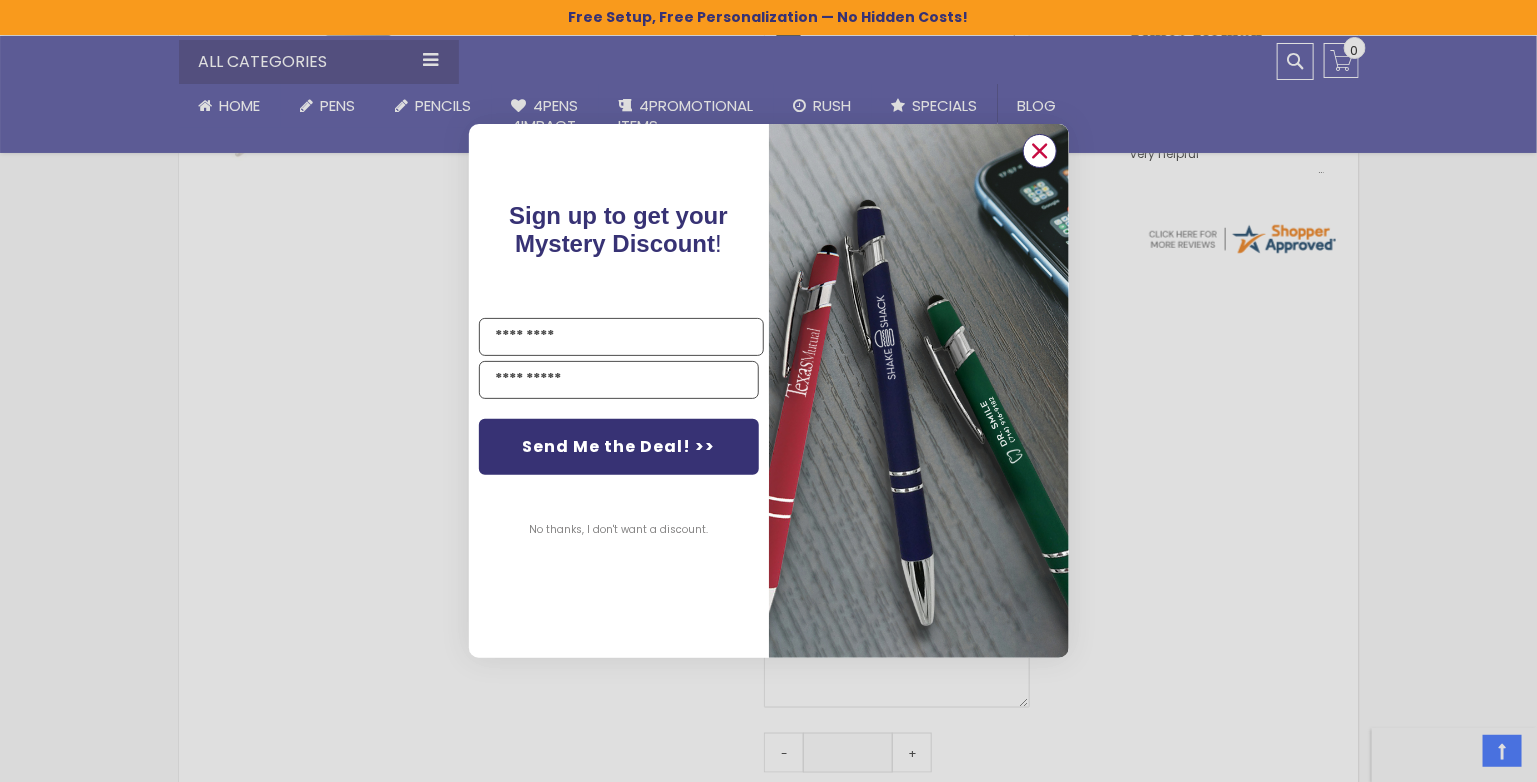 click 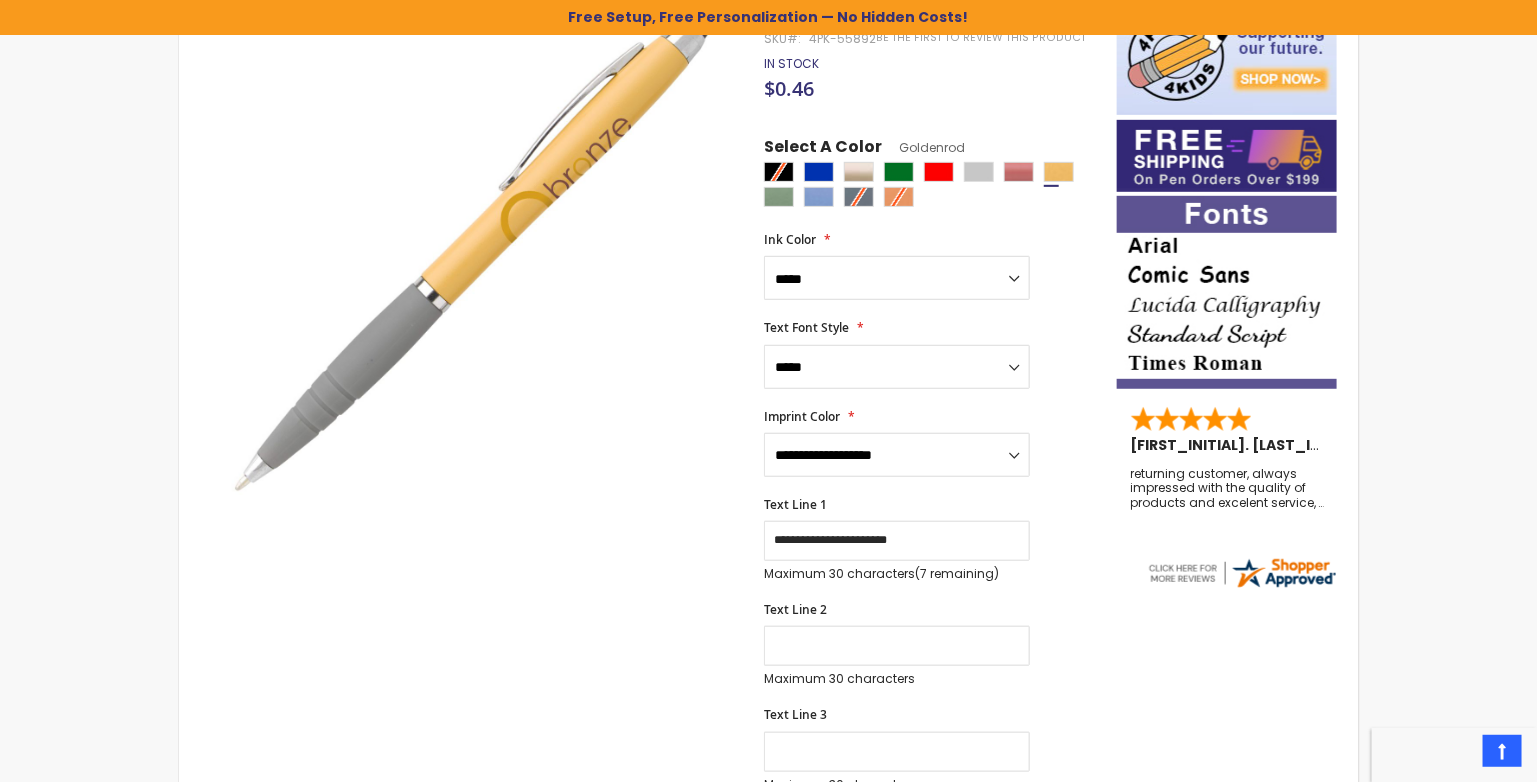 scroll, scrollTop: 500, scrollLeft: 0, axis: vertical 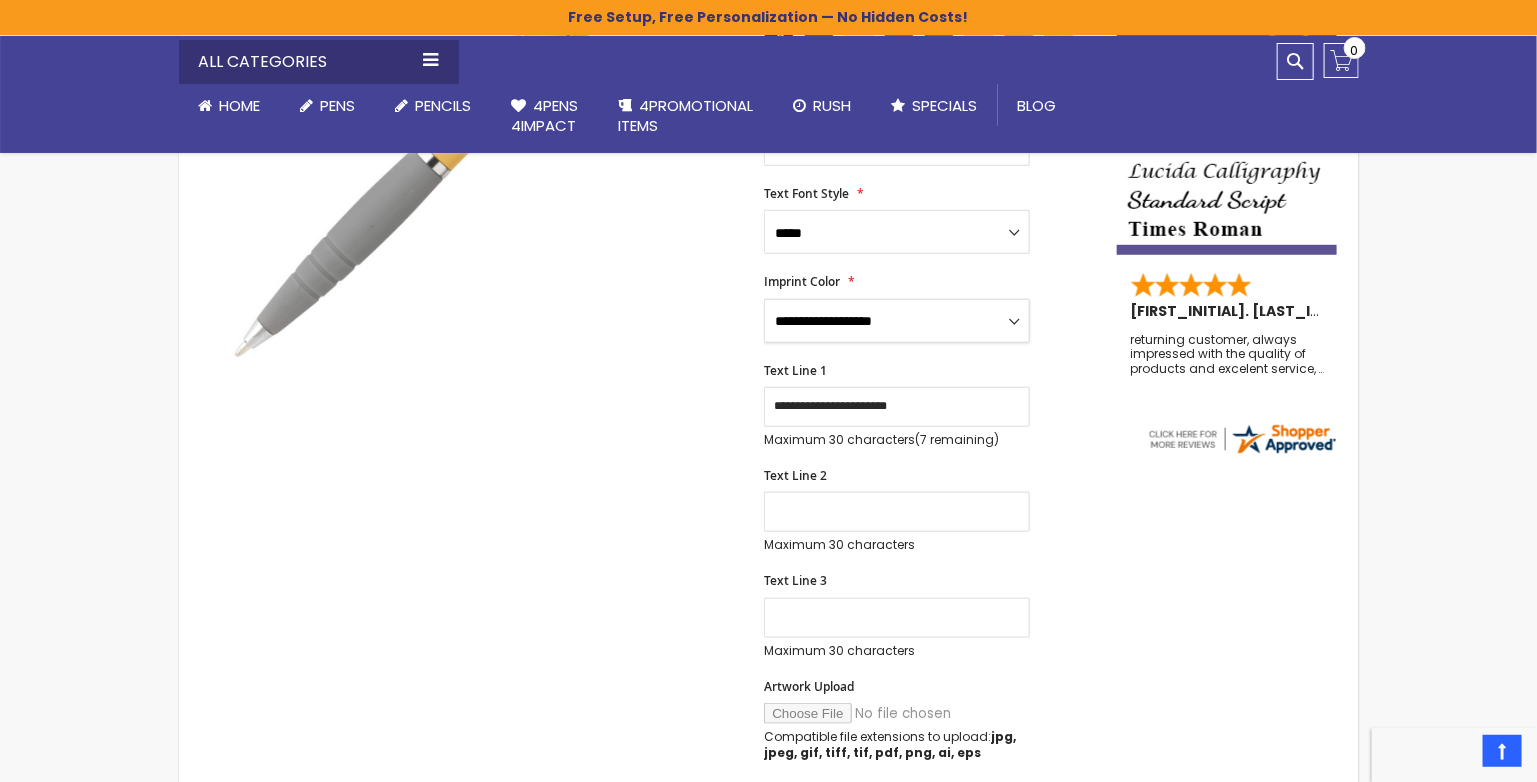 click on "**********" at bounding box center (897, 321) 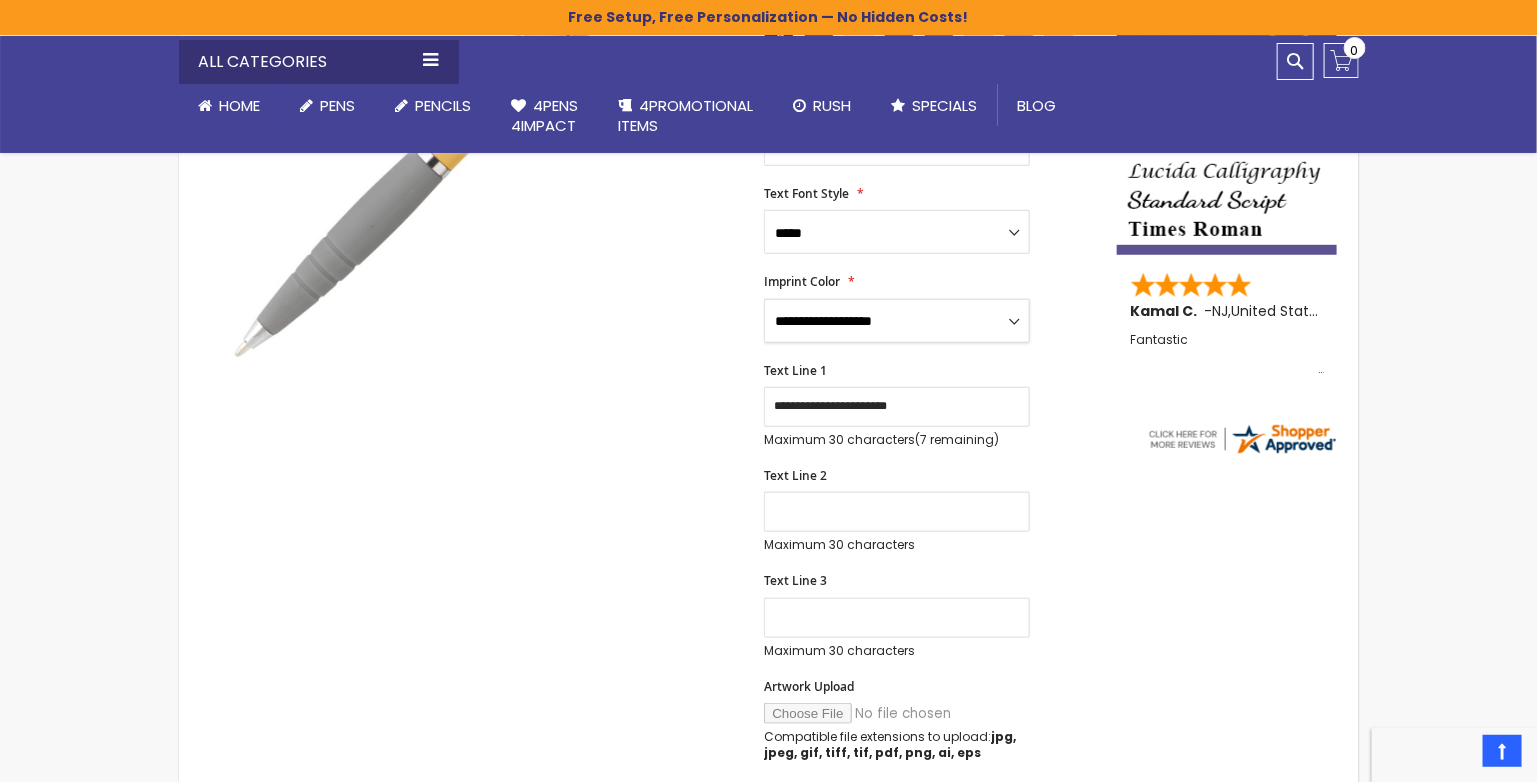 select on "*****" 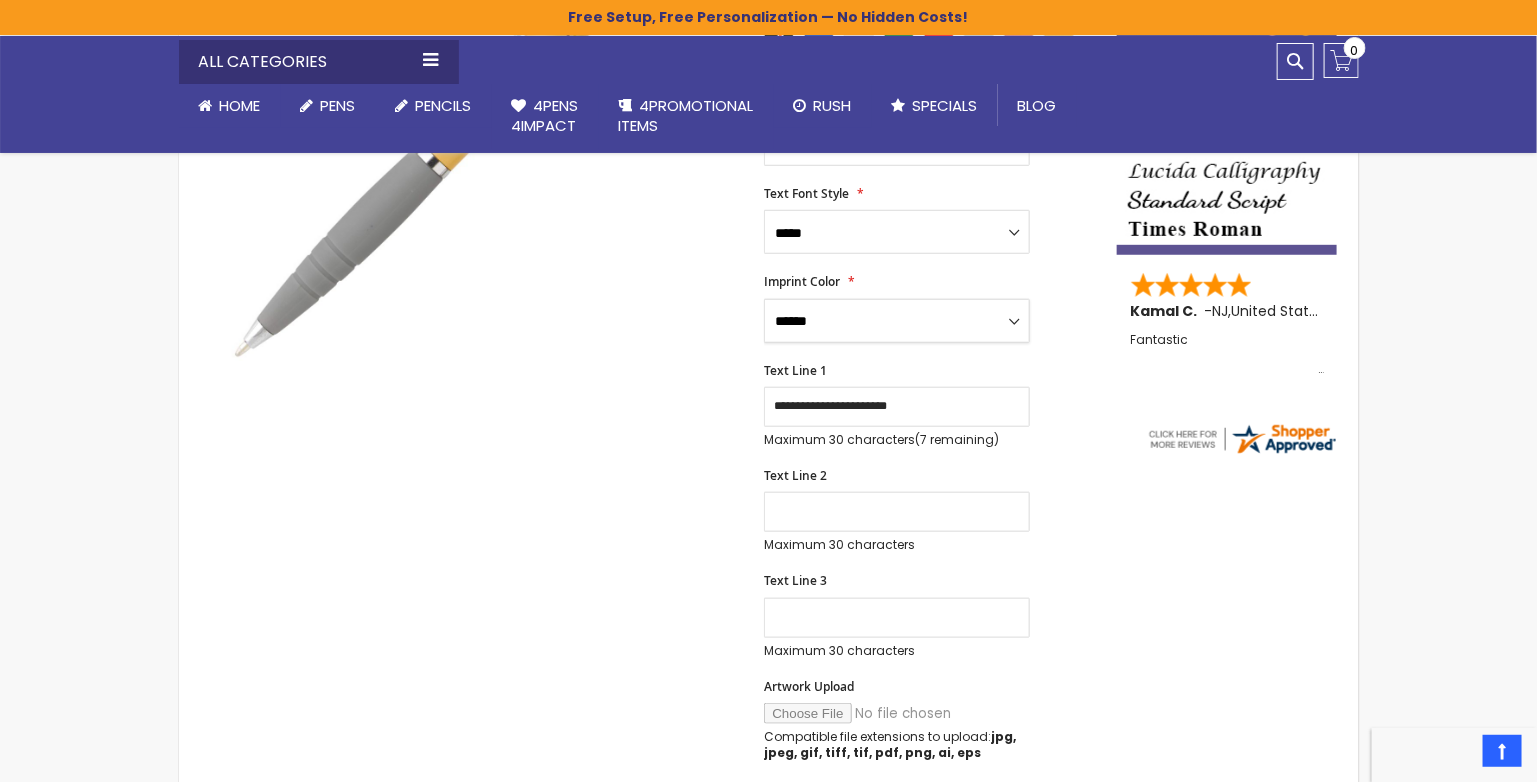click on "**********" at bounding box center [897, 321] 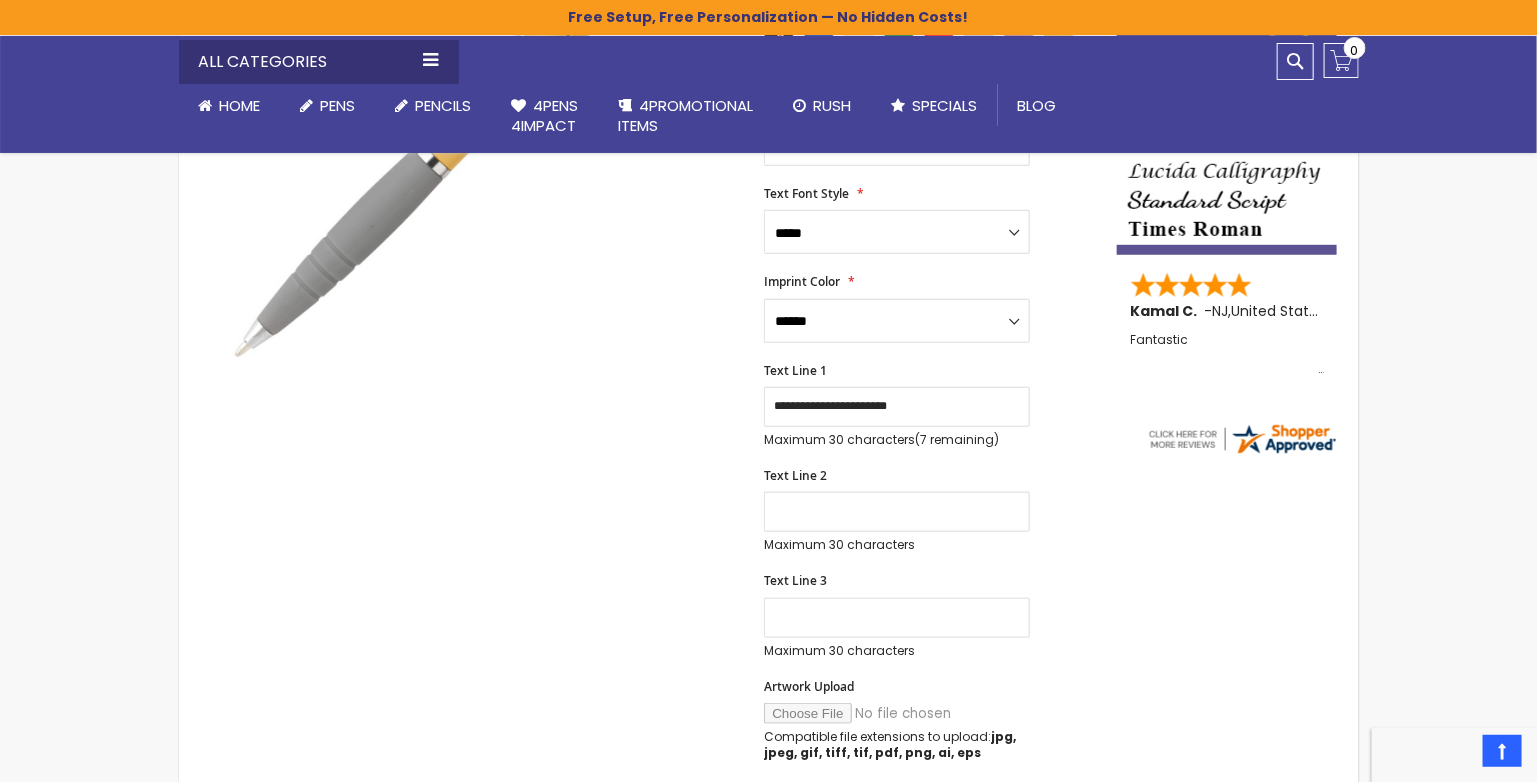 click on "Skip to the end of the images gallery
Skip to the beginning of the images gallery
Koi Stylus Grip Pen
SKU
4PK-55892
Be the first to review this product
In stock
Only  %1  left
$0.46" at bounding box center [648, 730] 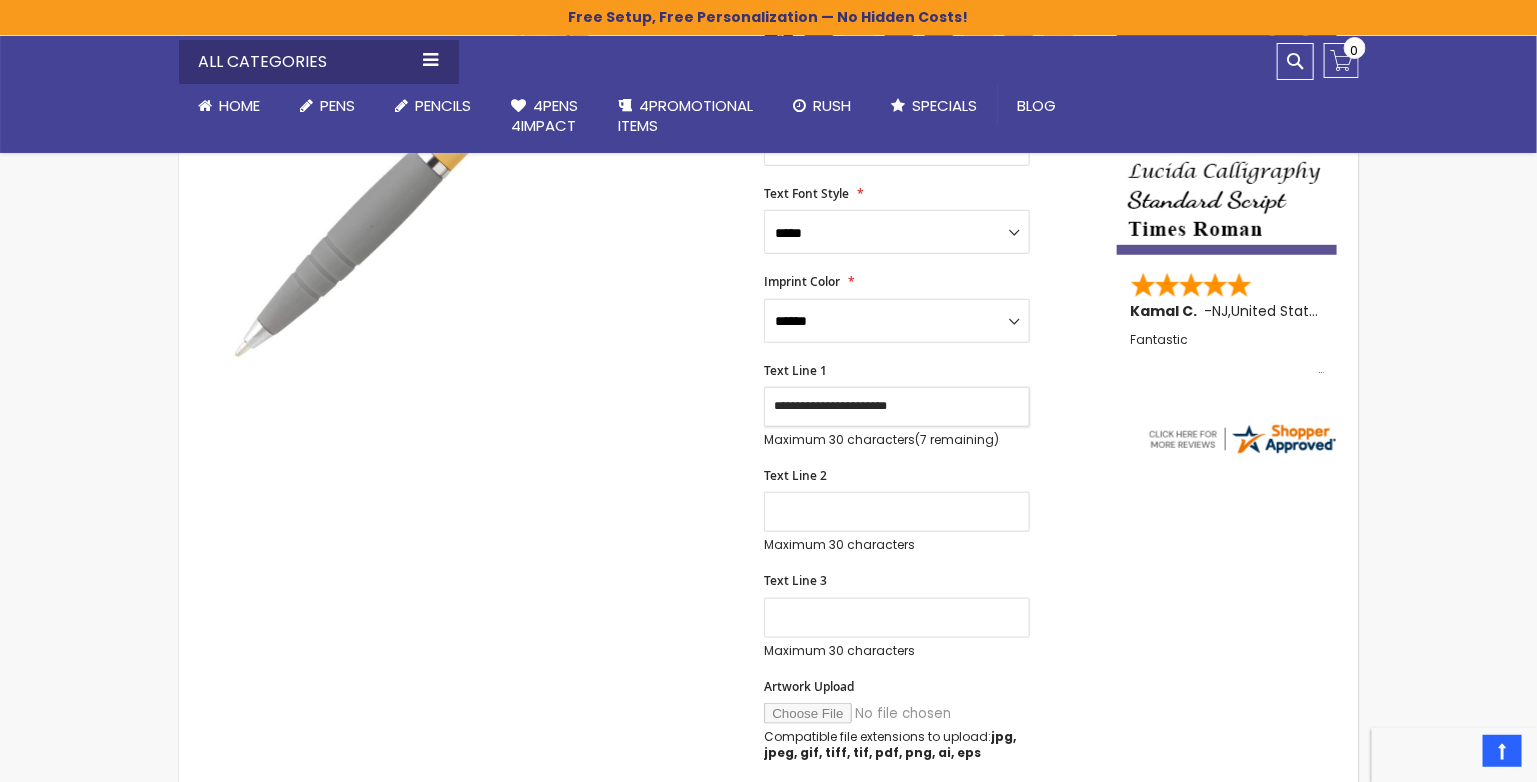 drag, startPoint x: 950, startPoint y: 403, endPoint x: 656, endPoint y: 371, distance: 295.73636 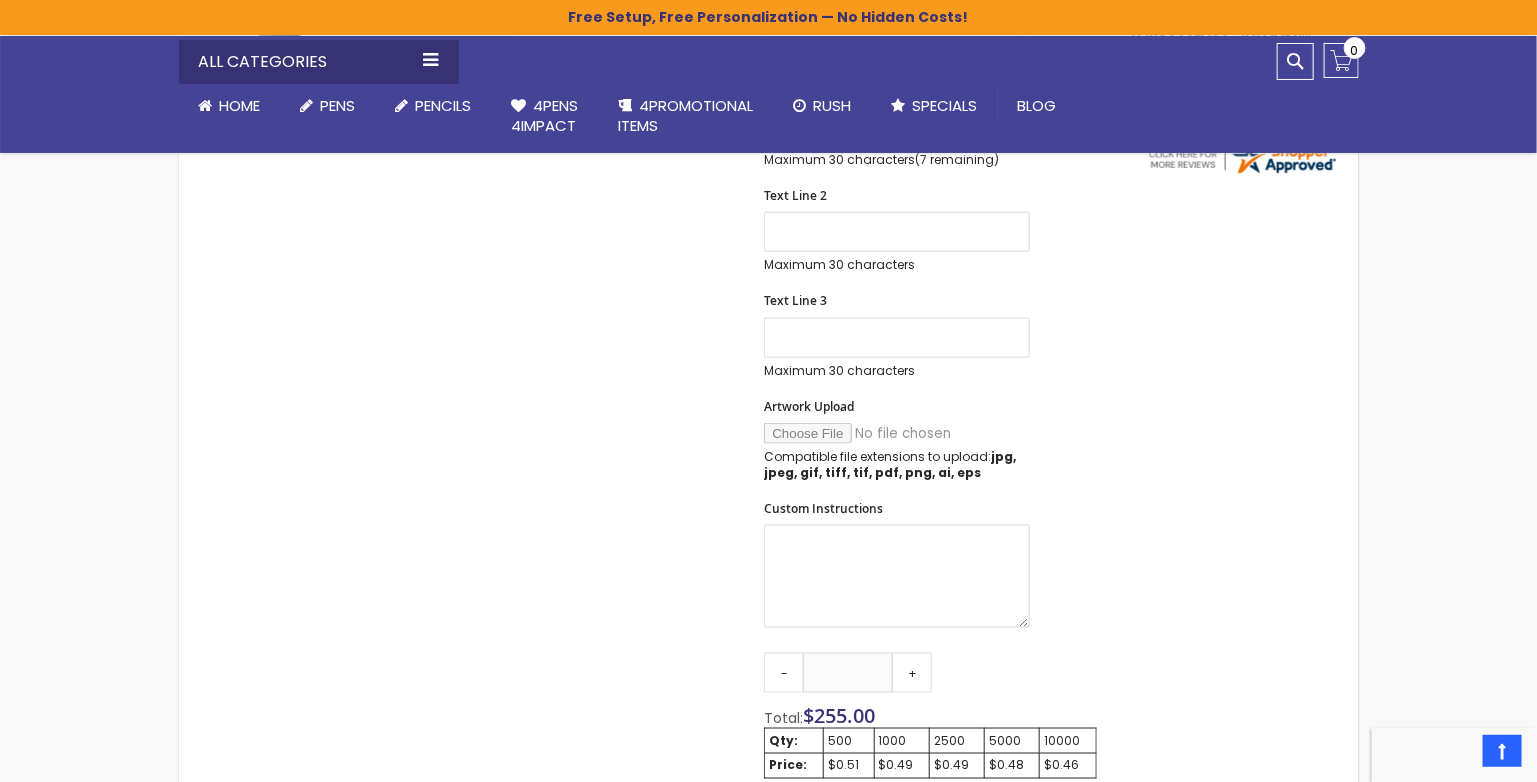 scroll, scrollTop: 900, scrollLeft: 0, axis: vertical 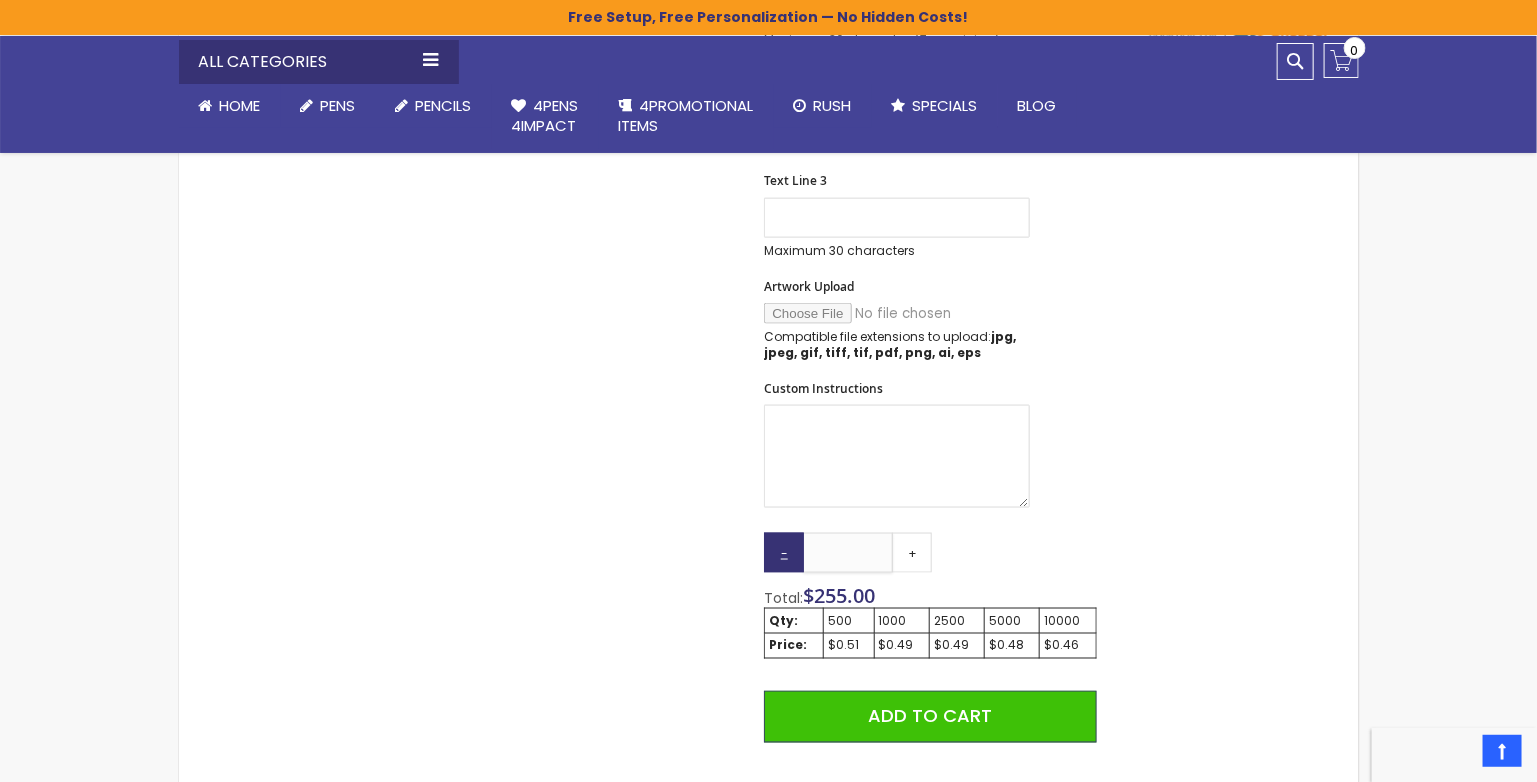 drag, startPoint x: 866, startPoint y: 551, endPoint x: 770, endPoint y: 551, distance: 96 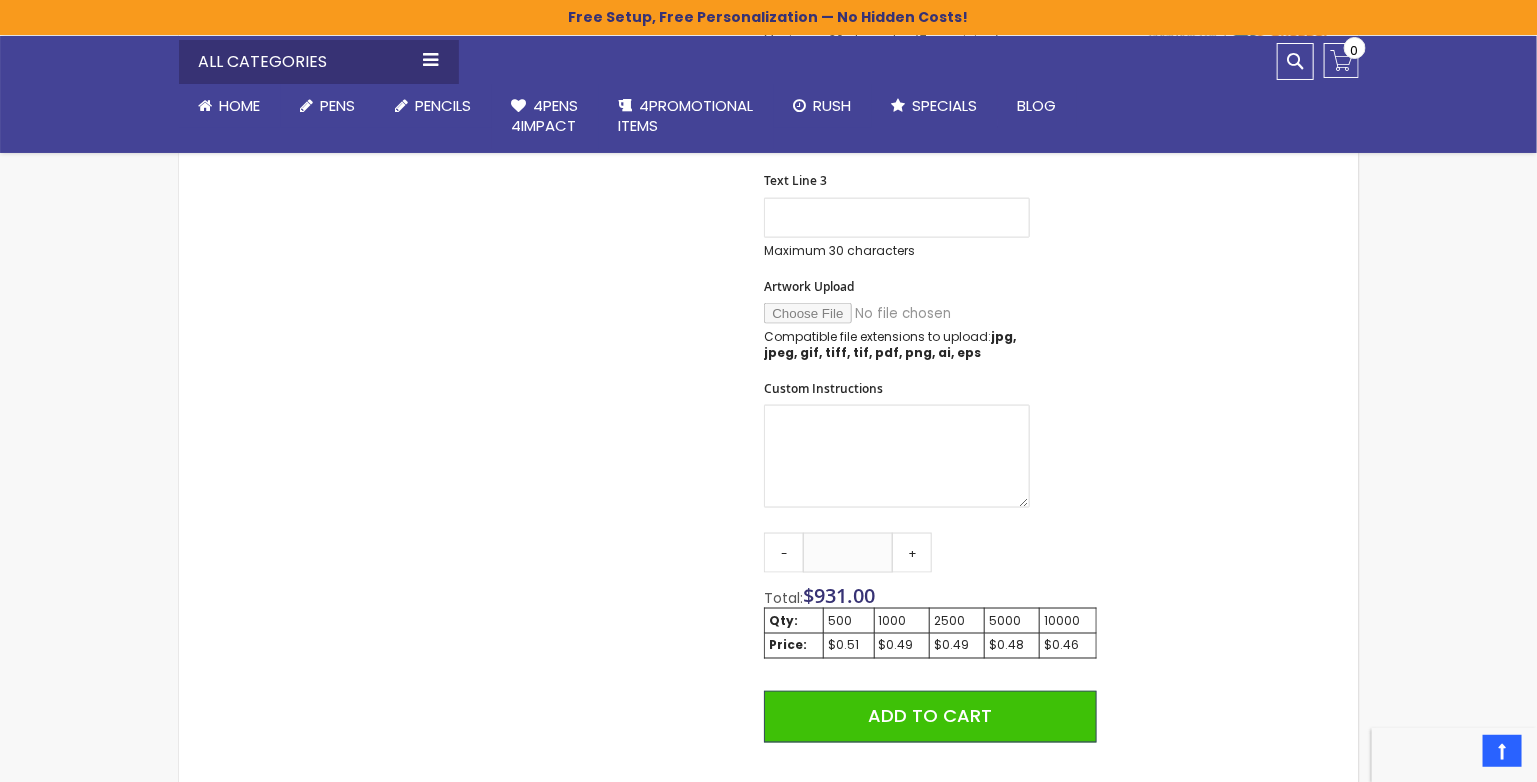 click on "Skip to the end of the images gallery
Skip to the beginning of the images gallery
Koi Stylus Grip Pen
SKU
4PK-55892
Be the first to review this product
In stock
Only  %1  left
$0.46" at bounding box center (769, 330) 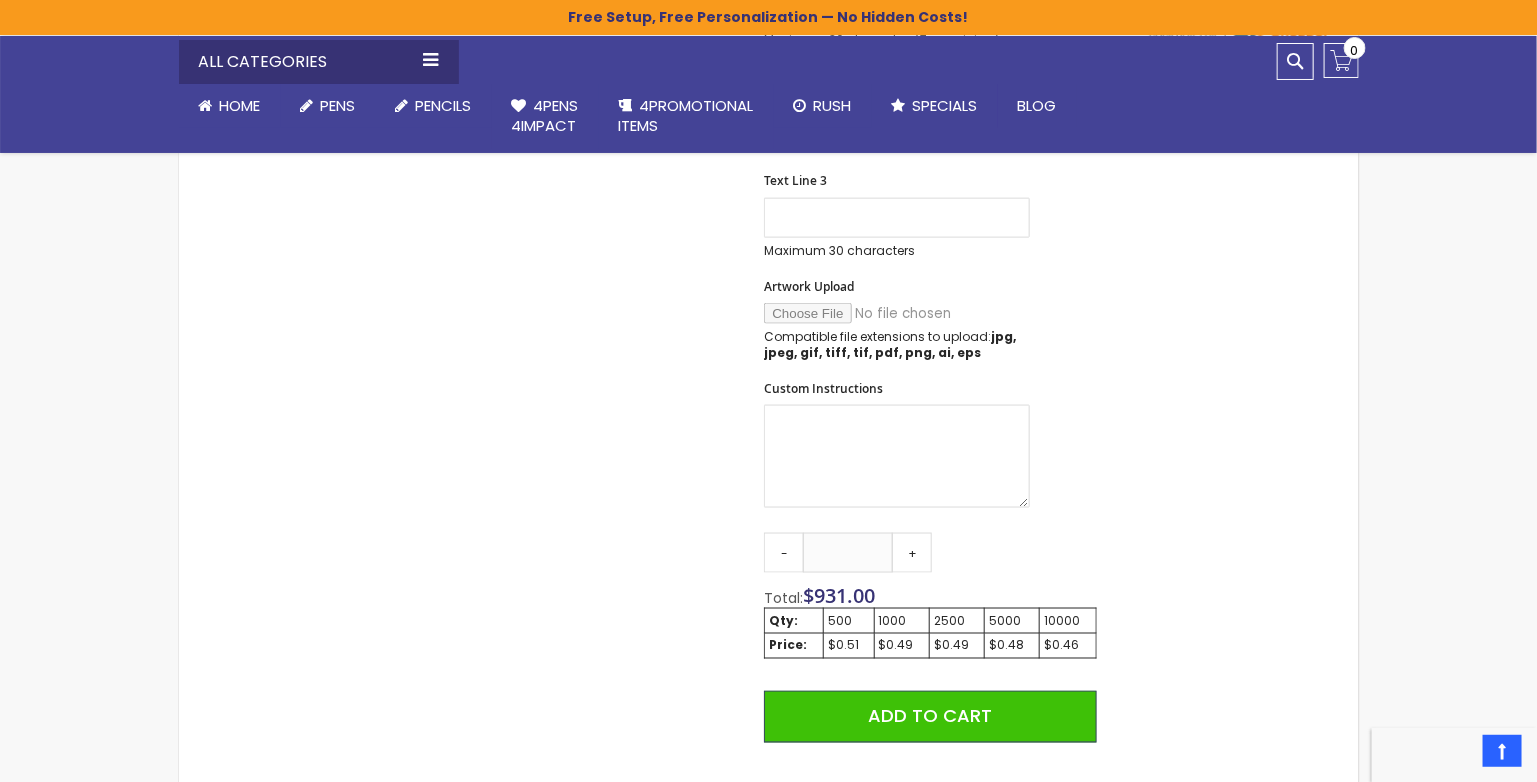 click on "Skip to the end of the images gallery
Skip to the beginning of the images gallery
Koi Stylus Grip Pen
SKU
4PK-55892
Be the first to review this product
In stock
Only  %1  left
$0.46" at bounding box center (769, 330) 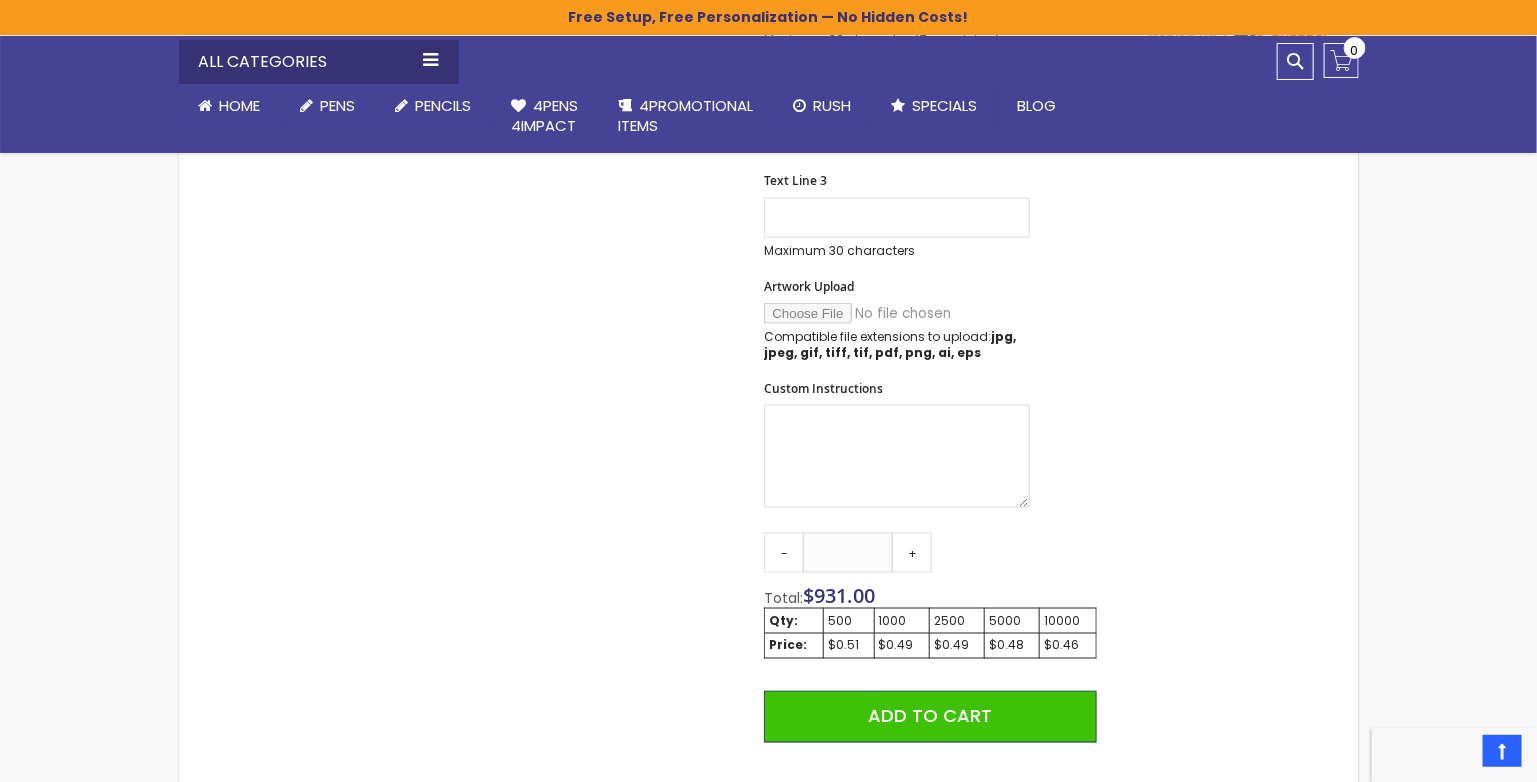 click on "Custom Instructions" at bounding box center [930, 446] 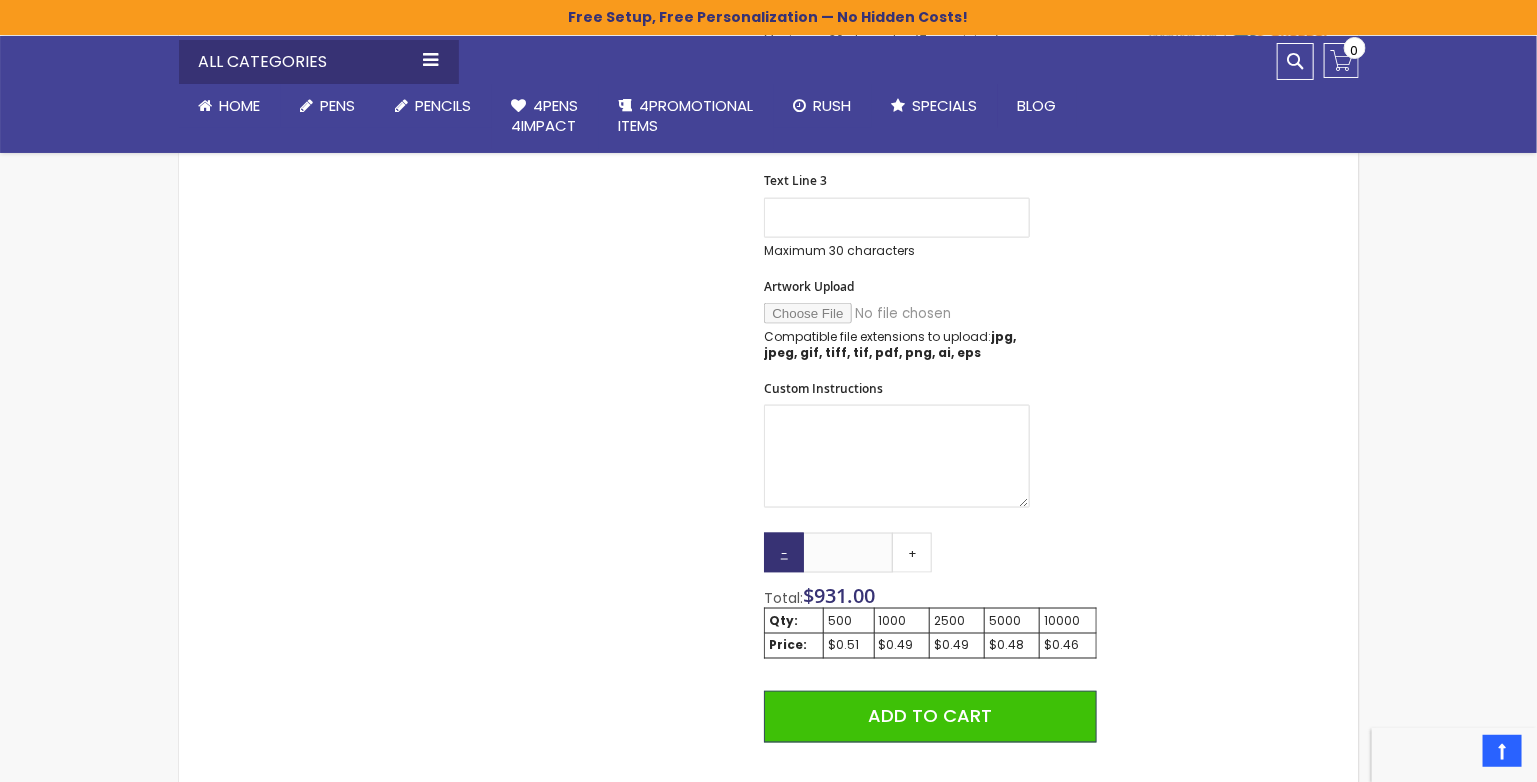 click on "-" at bounding box center (784, 553) 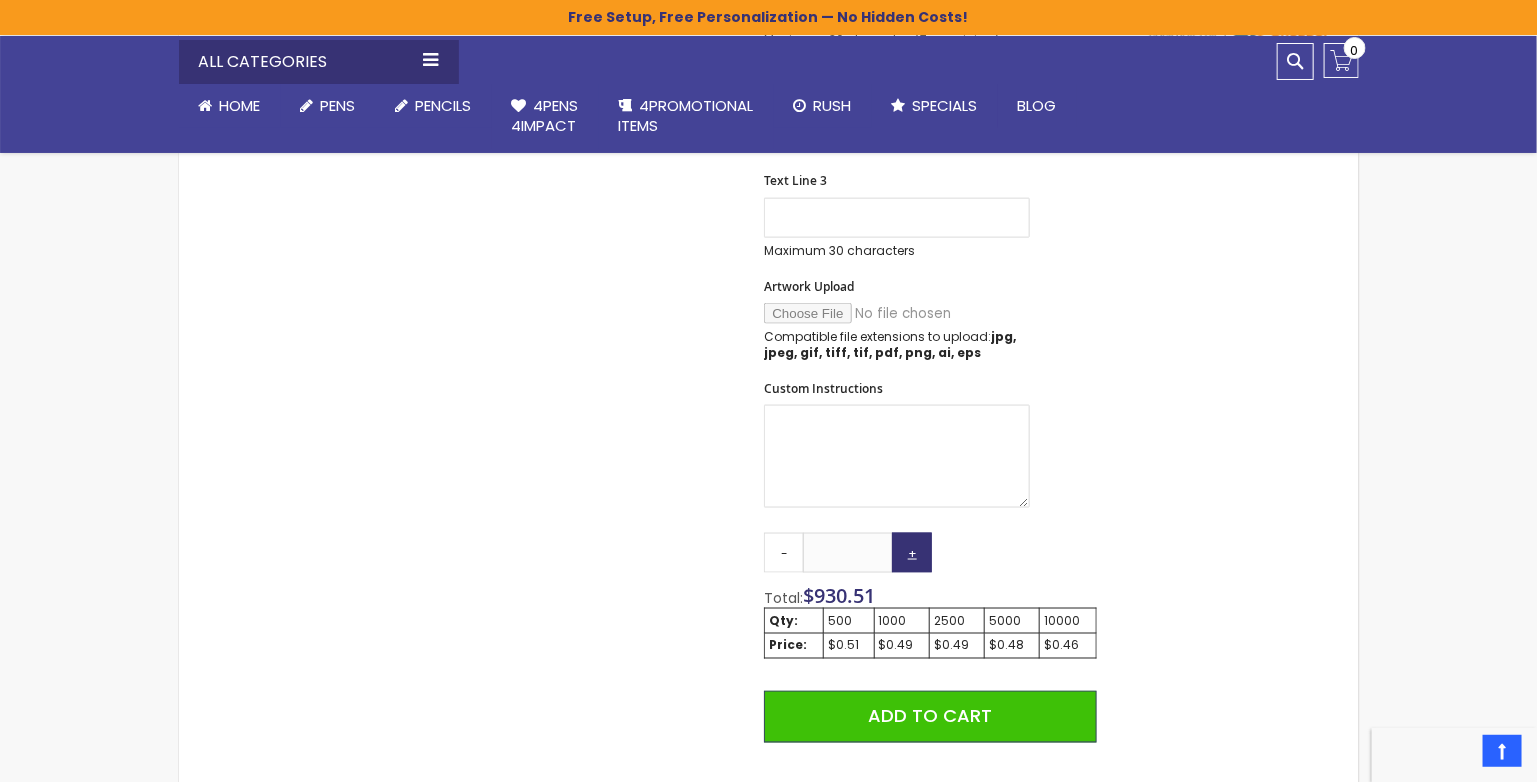click on "+" at bounding box center (912, 553) 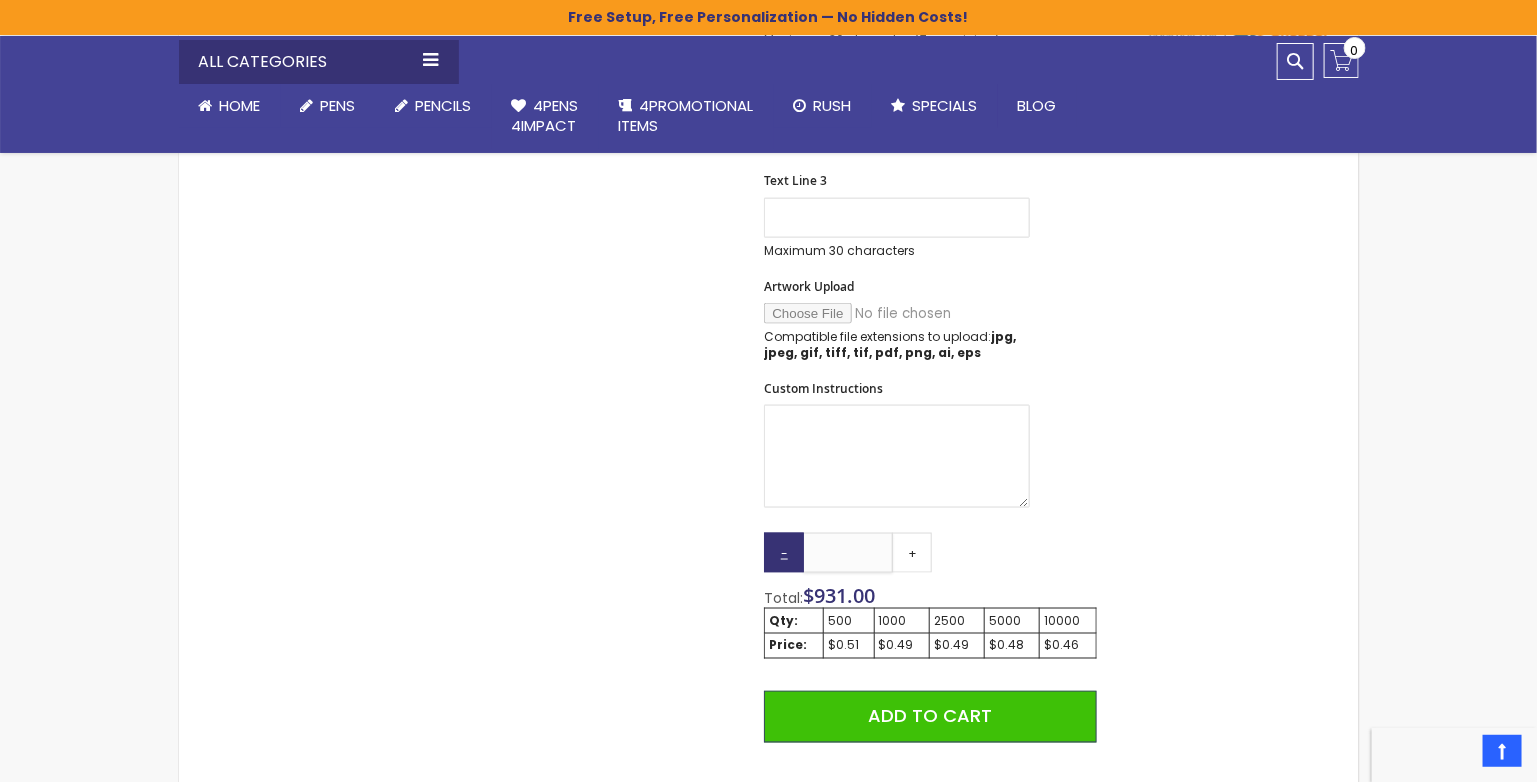drag, startPoint x: 876, startPoint y: 548, endPoint x: 797, endPoint y: 540, distance: 79.40403 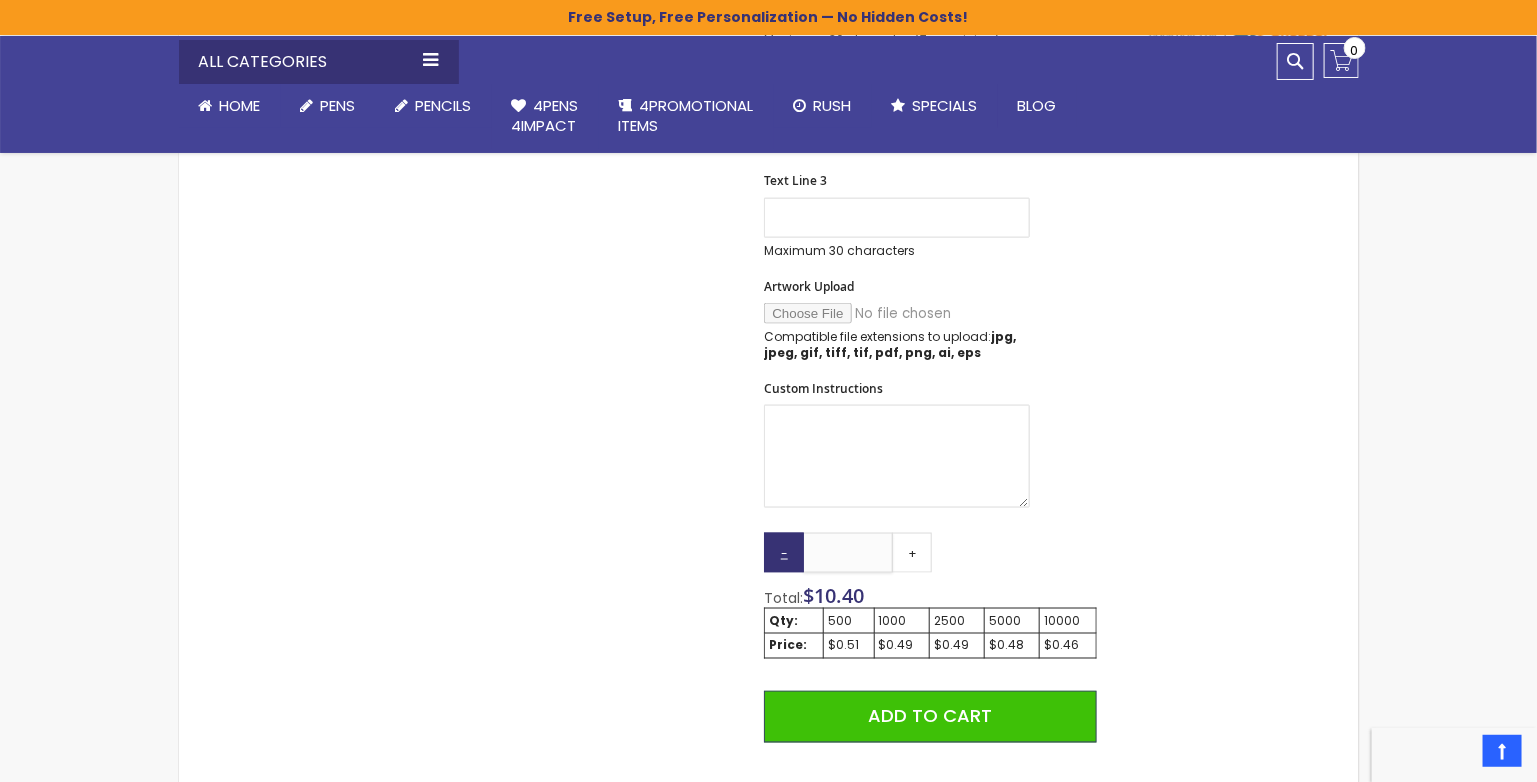 type on "*" 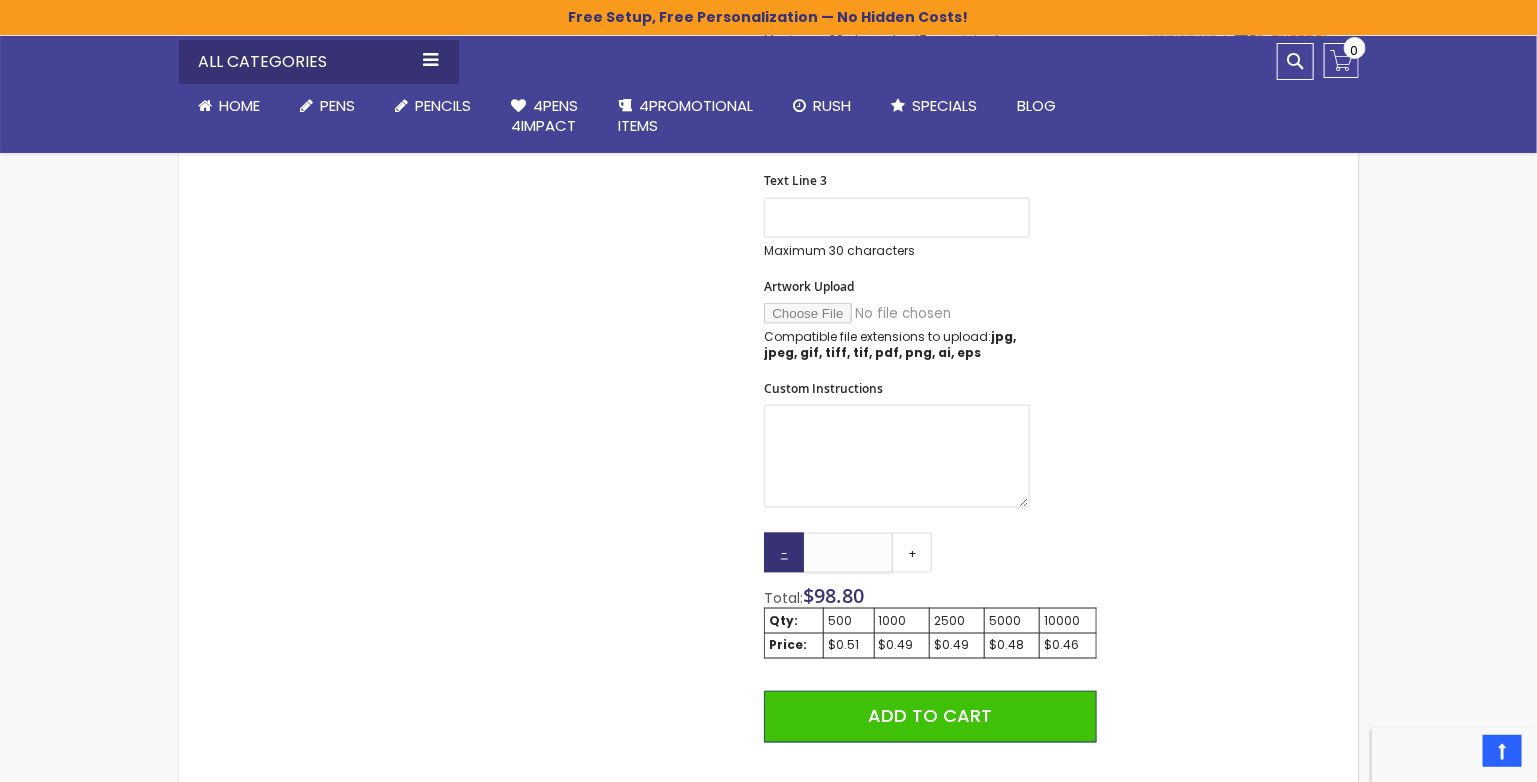 type on "****" 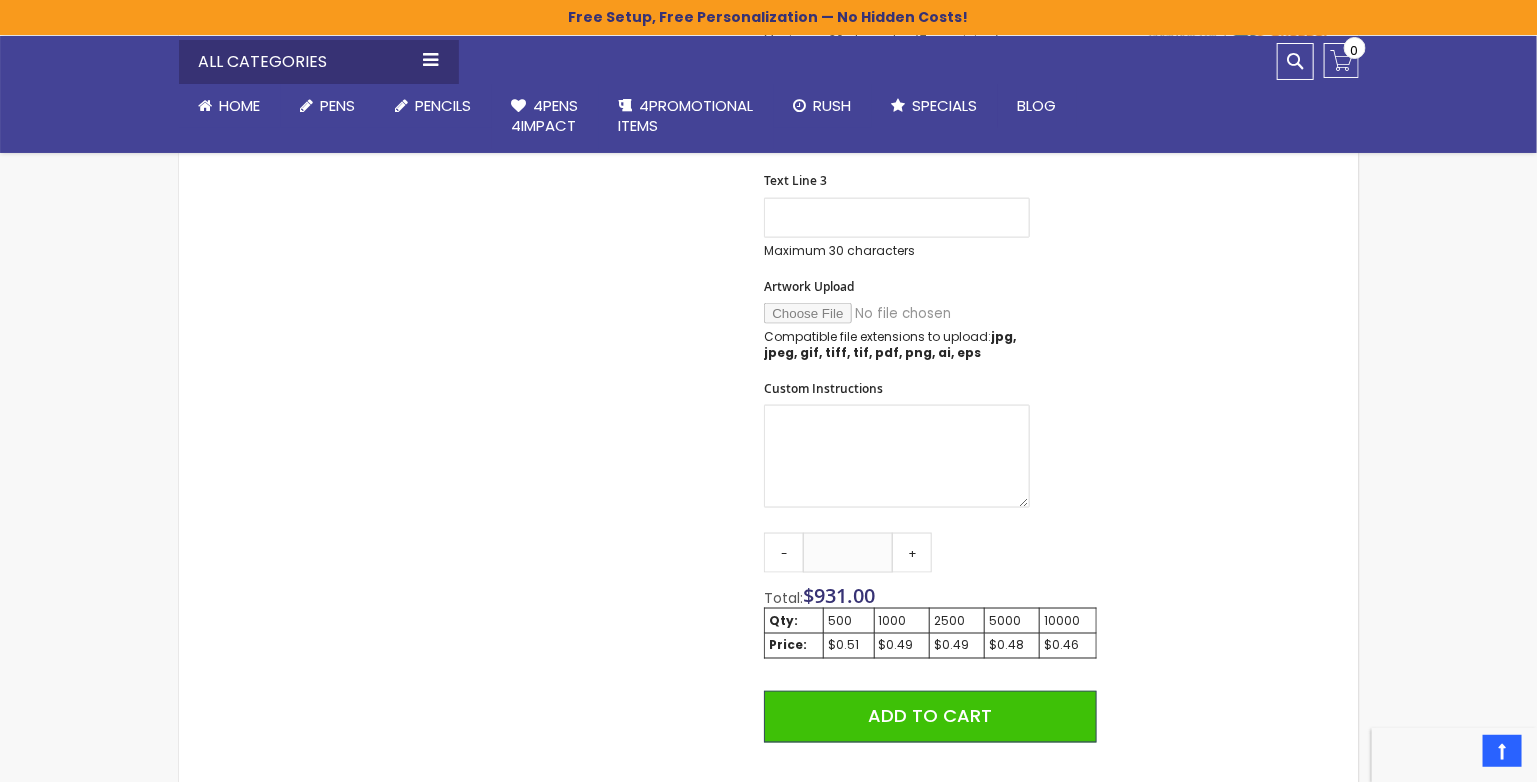 click on "Skip to the end of the images gallery
Skip to the beginning of the images gallery
Koi Stylus Grip Pen
SKU
4PK-55892
Be the first to review this product
In stock
Only  %1  left
$0.46" at bounding box center [769, 330] 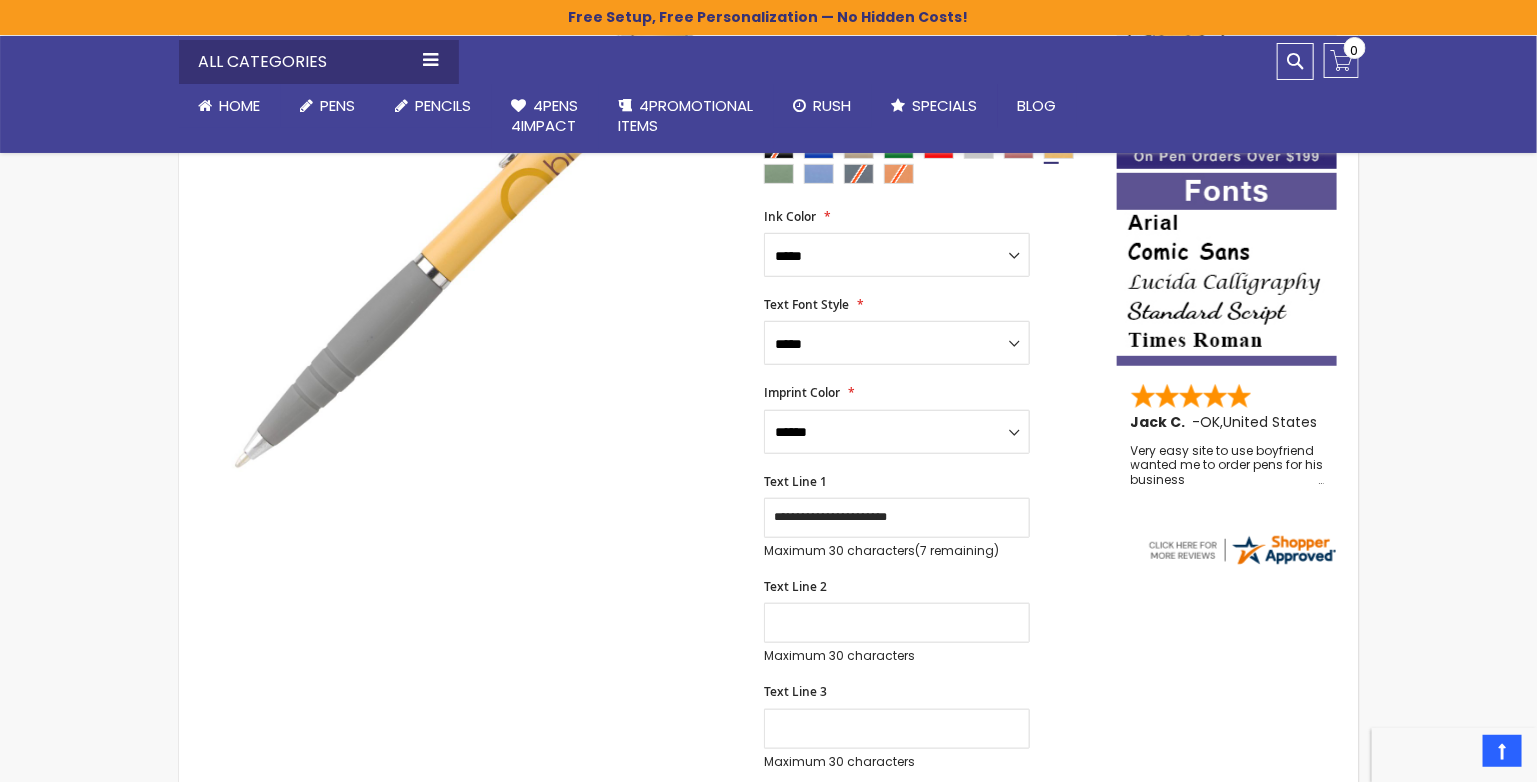 scroll, scrollTop: 400, scrollLeft: 0, axis: vertical 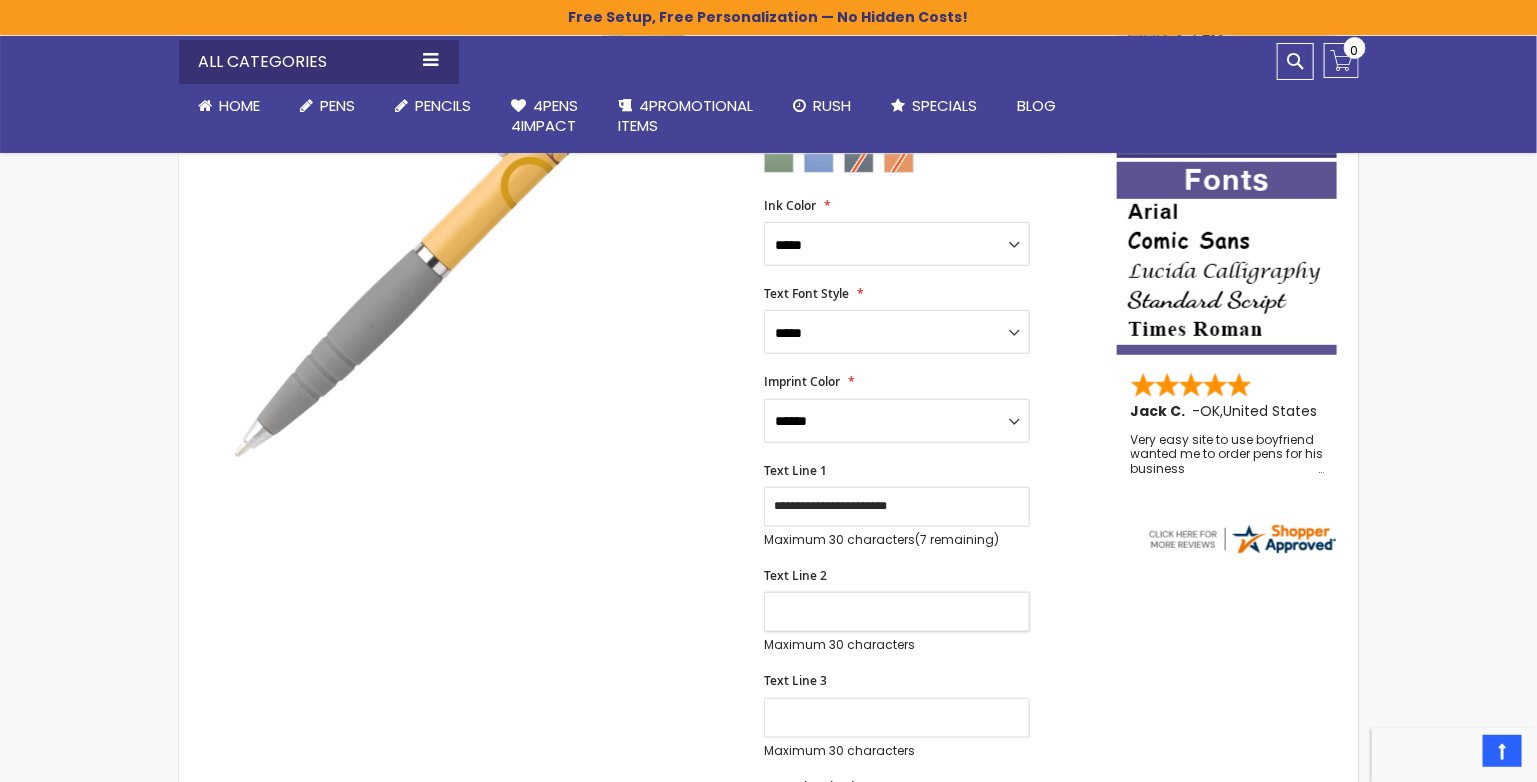 click on "Text Line 2" at bounding box center [897, 612] 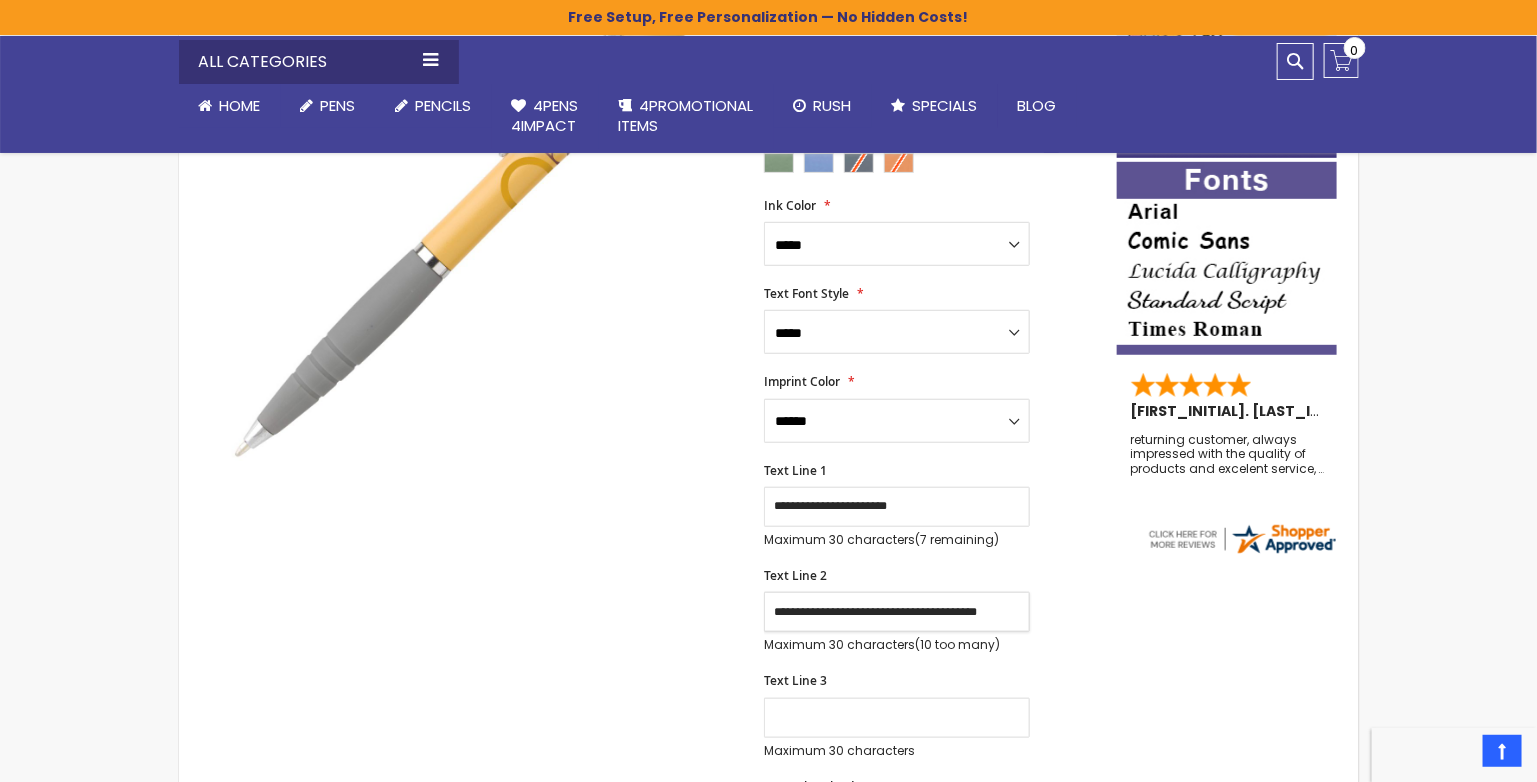 scroll, scrollTop: 0, scrollLeft: 11, axis: horizontal 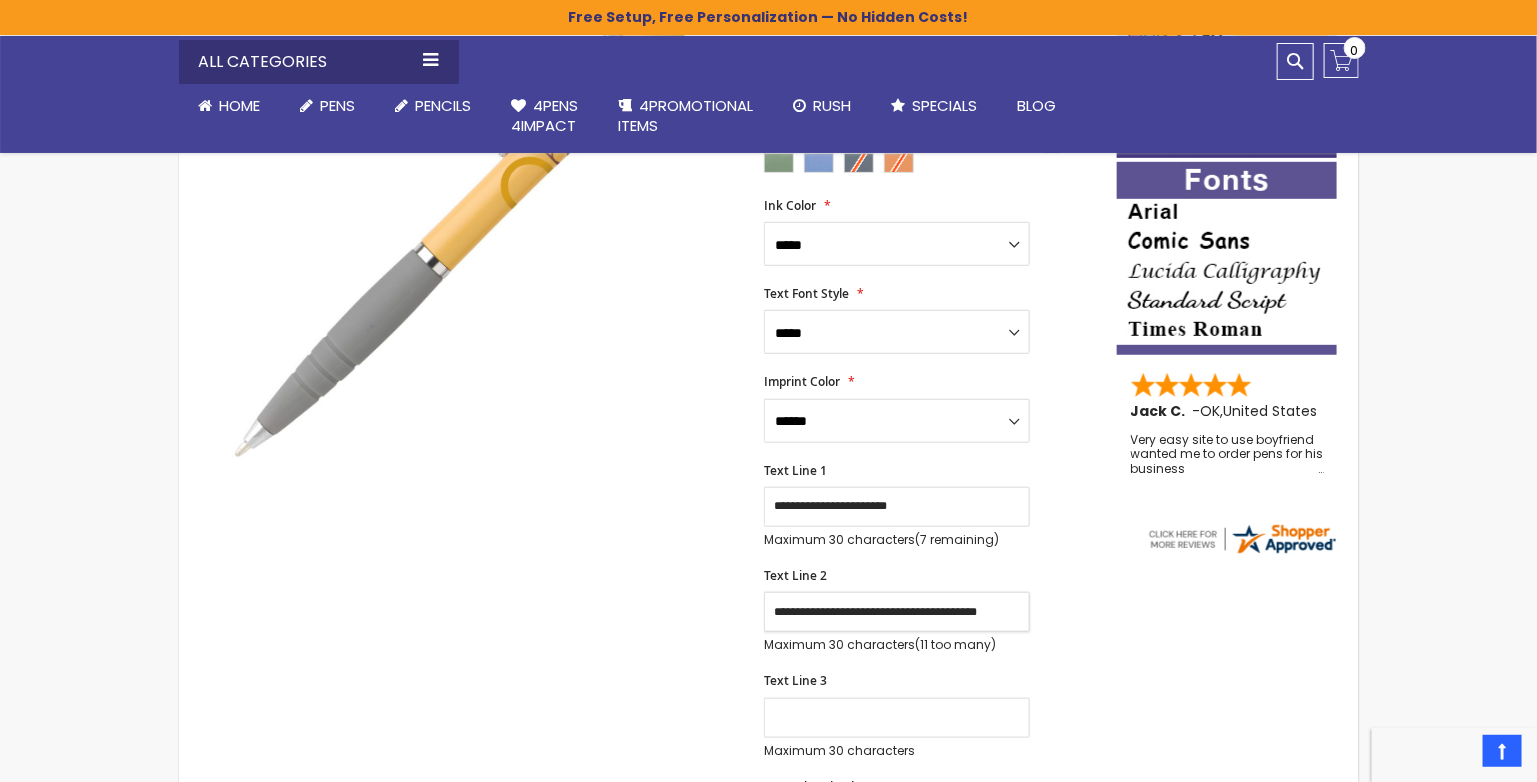 drag, startPoint x: 1013, startPoint y: 611, endPoint x: 921, endPoint y: 607, distance: 92.086914 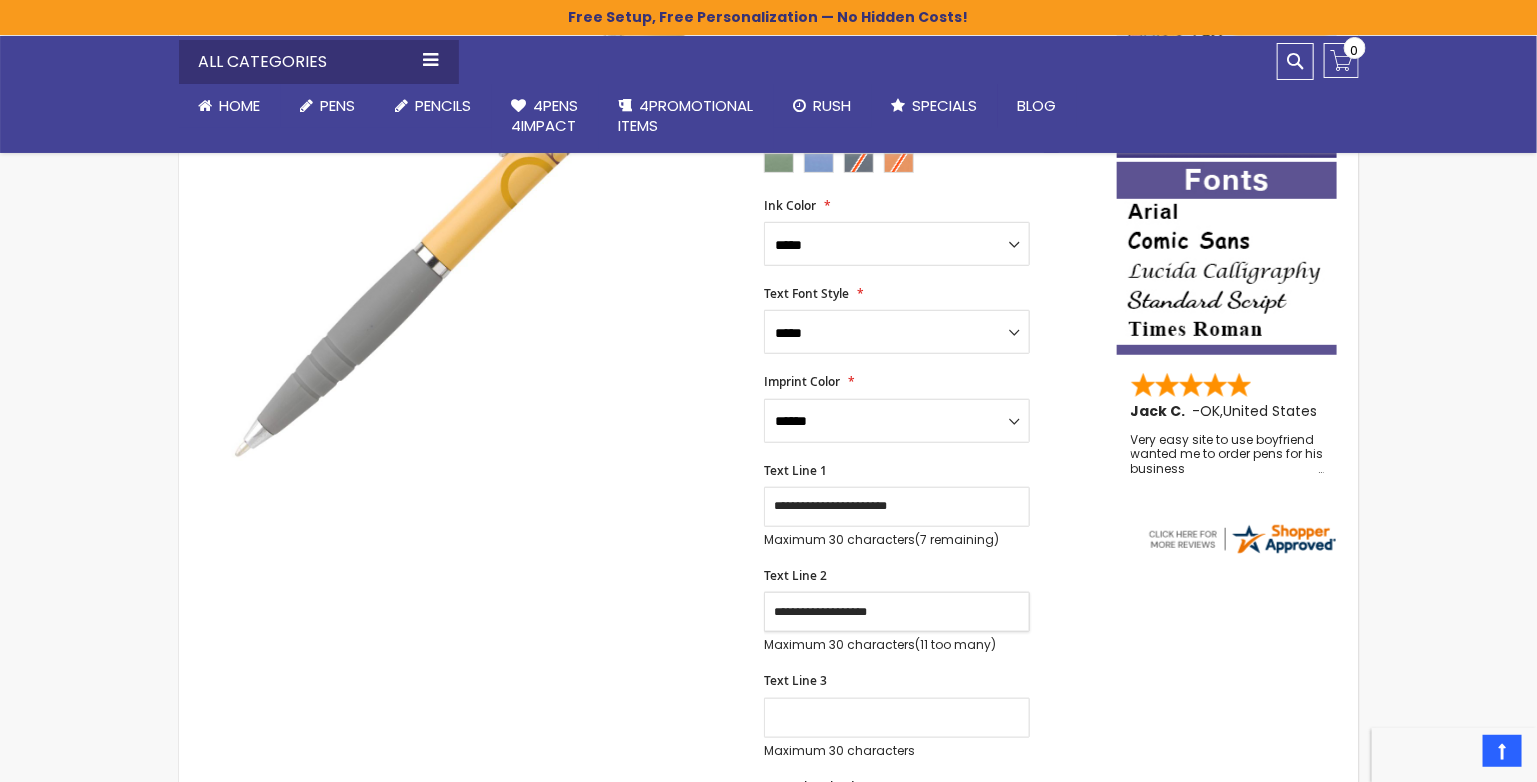 scroll, scrollTop: 0, scrollLeft: 0, axis: both 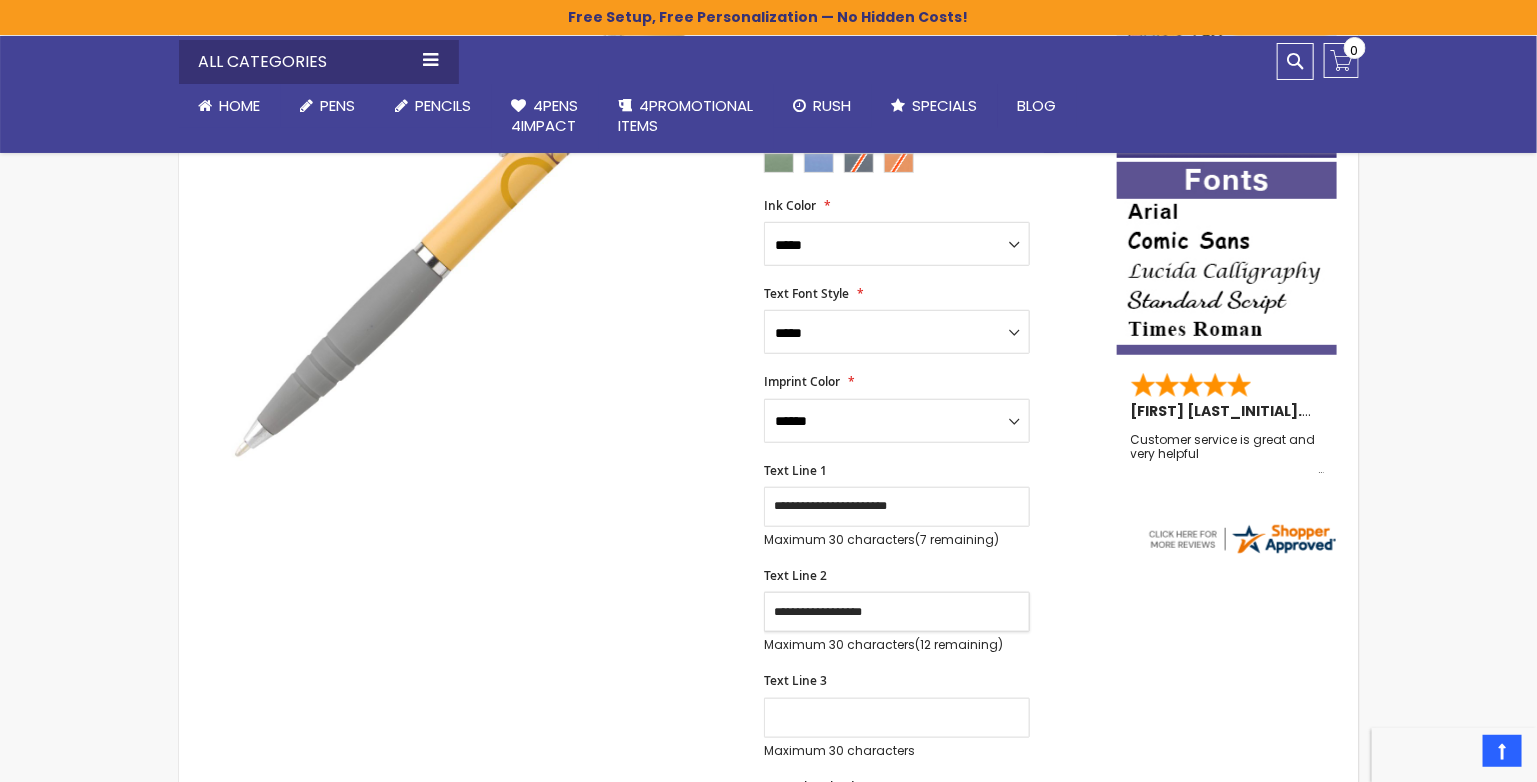 type on "**********" 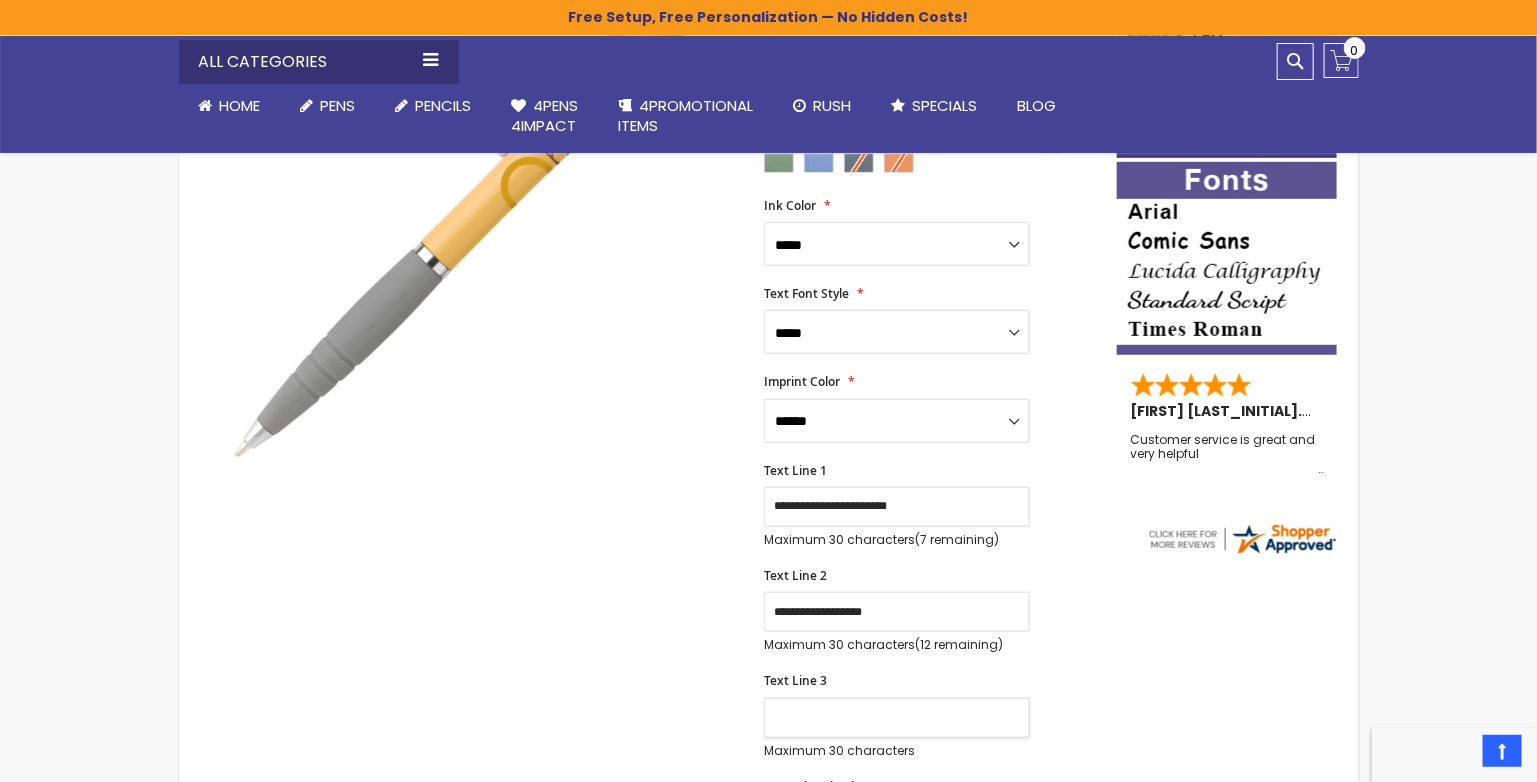 click on "Text Line 3" at bounding box center [897, 718] 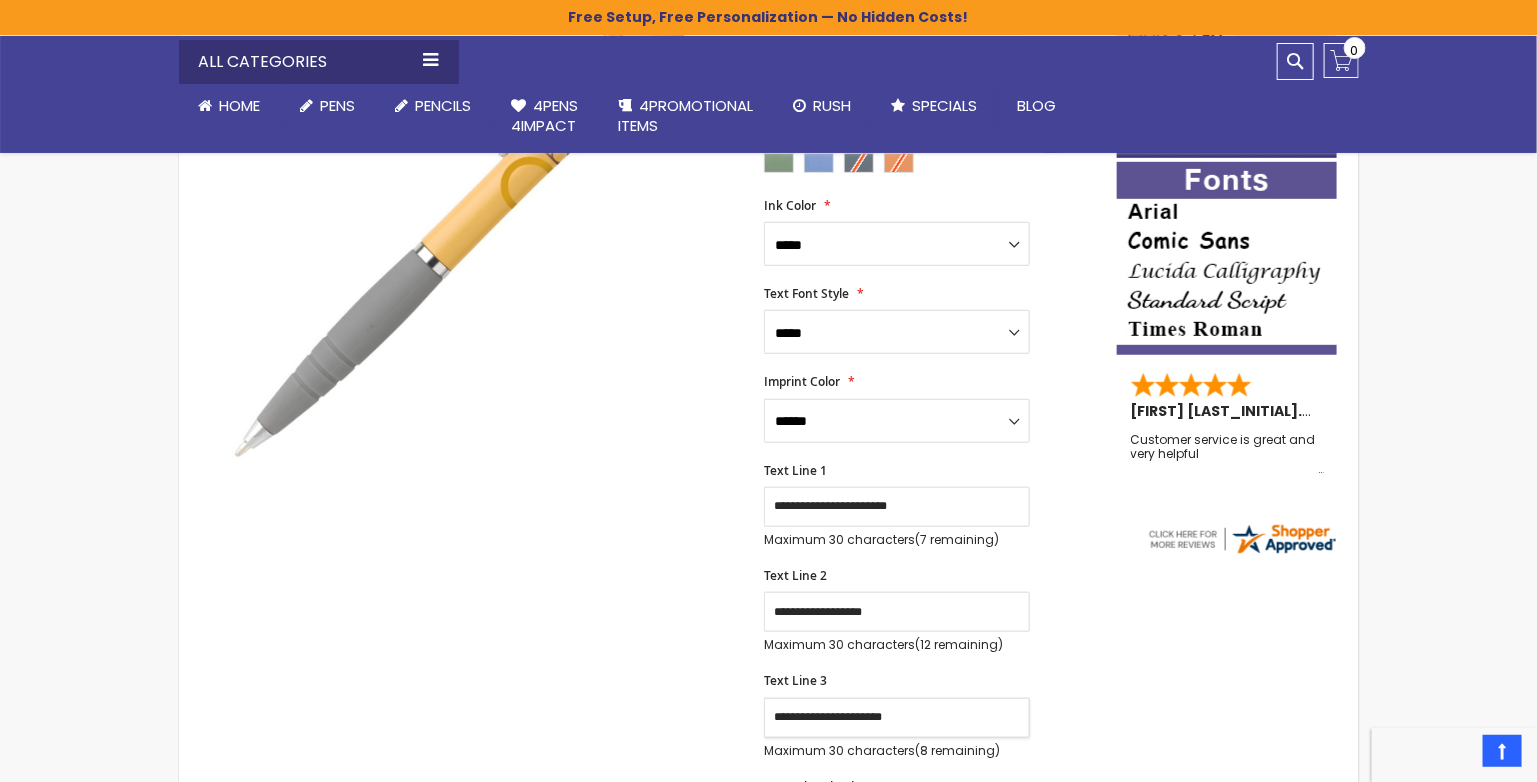 drag, startPoint x: 771, startPoint y: 716, endPoint x: 786, endPoint y: 717, distance: 15.033297 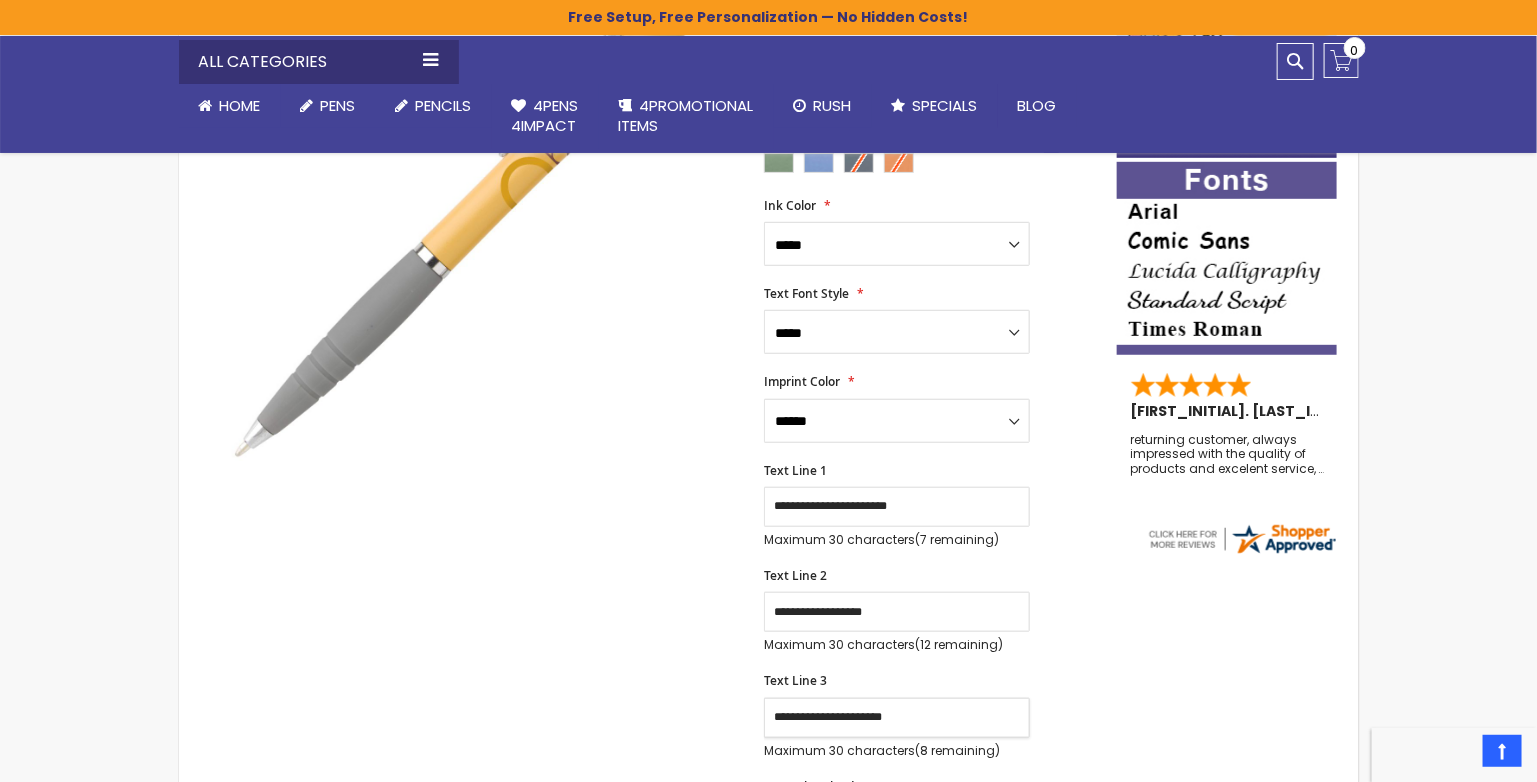 type on "**********" 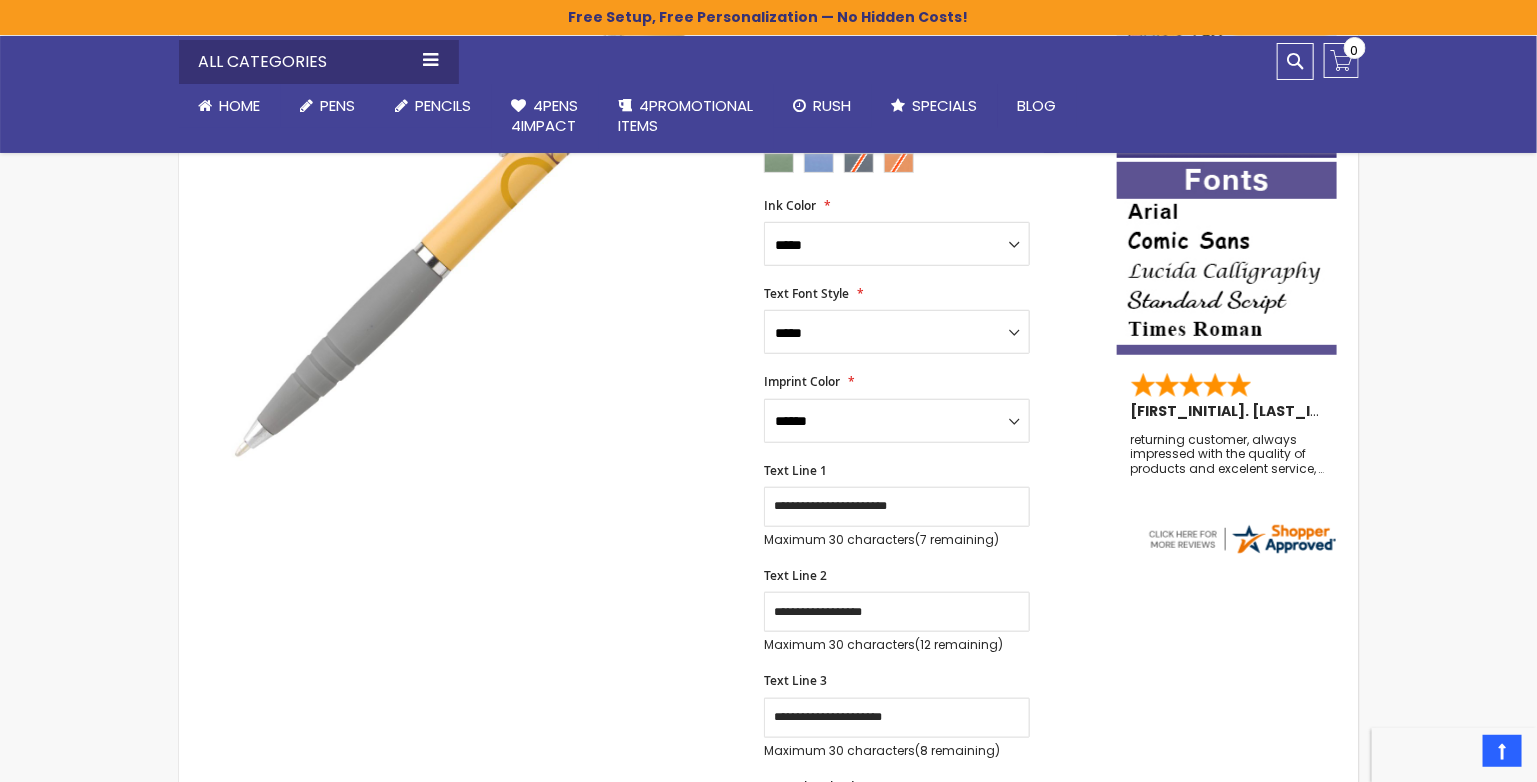 click on "Skip to the end of the images gallery
Skip to the beginning of the images gallery
Koi Stylus Grip Pen
SKU
4PK-55892
Be the first to review this product
In stock
Only  %1  left
$0.46" at bounding box center [769, 830] 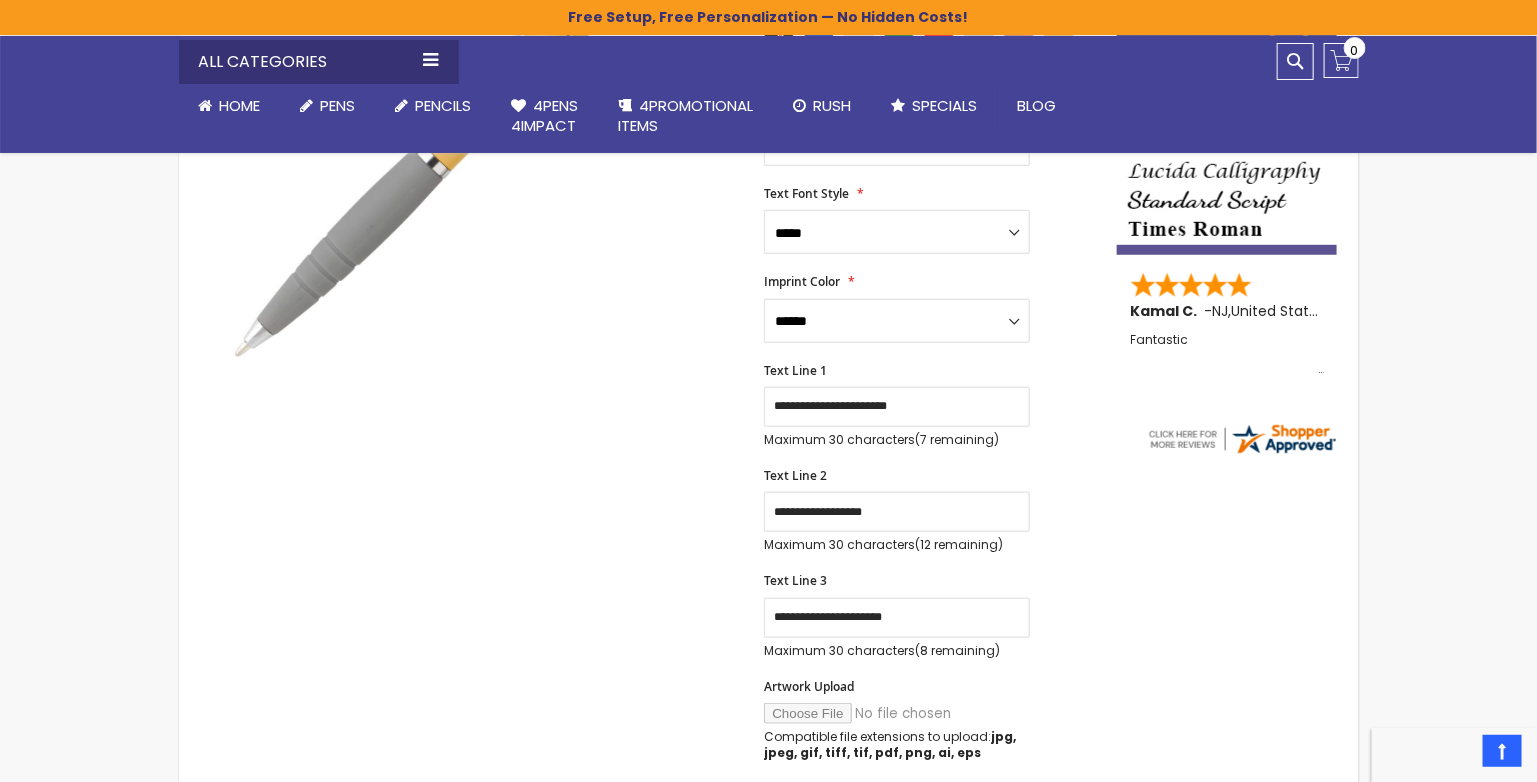 scroll, scrollTop: 100, scrollLeft: 0, axis: vertical 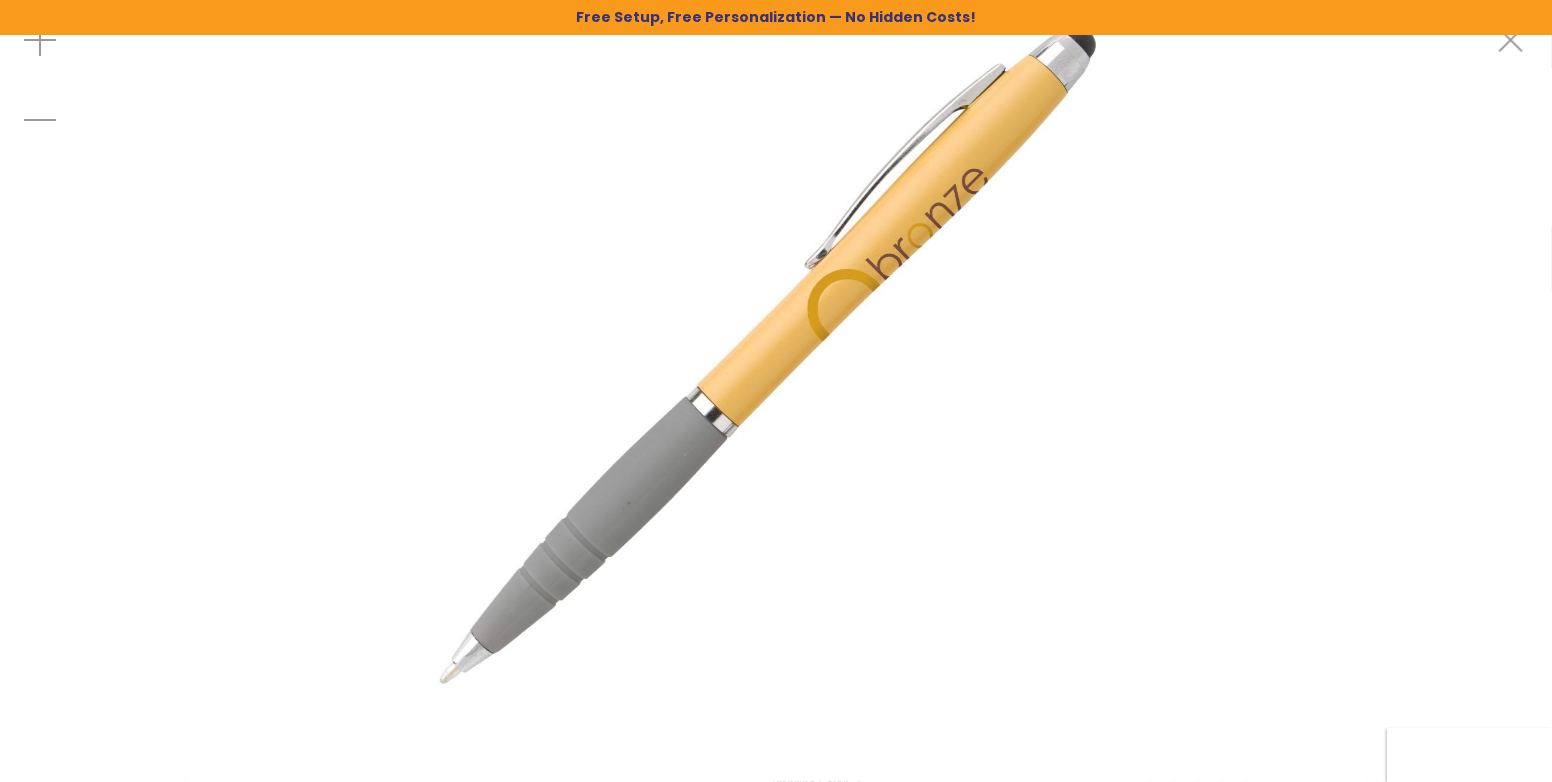 drag, startPoint x: 736, startPoint y: 449, endPoint x: 686, endPoint y: 368, distance: 95.189285 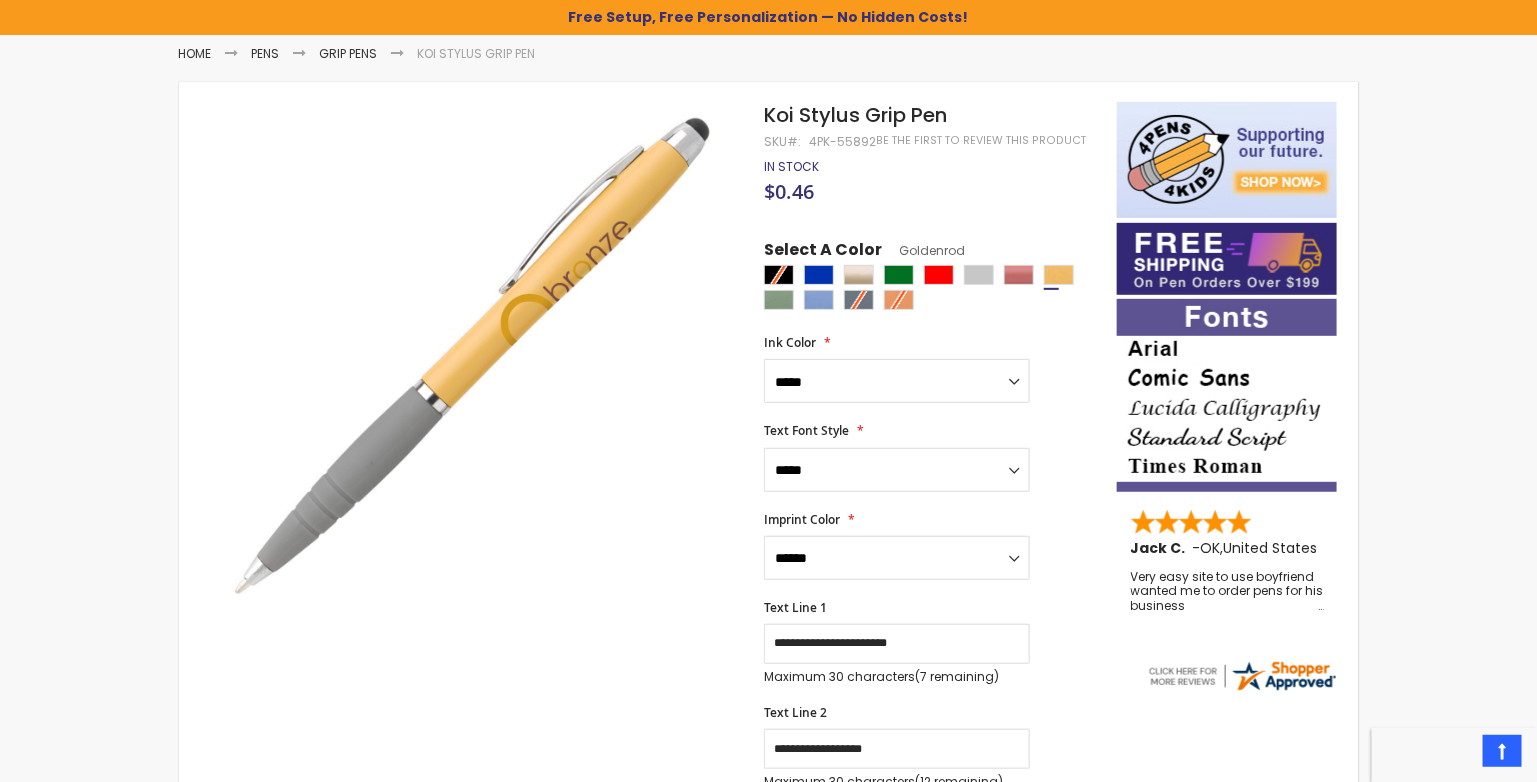 scroll, scrollTop: 300, scrollLeft: 0, axis: vertical 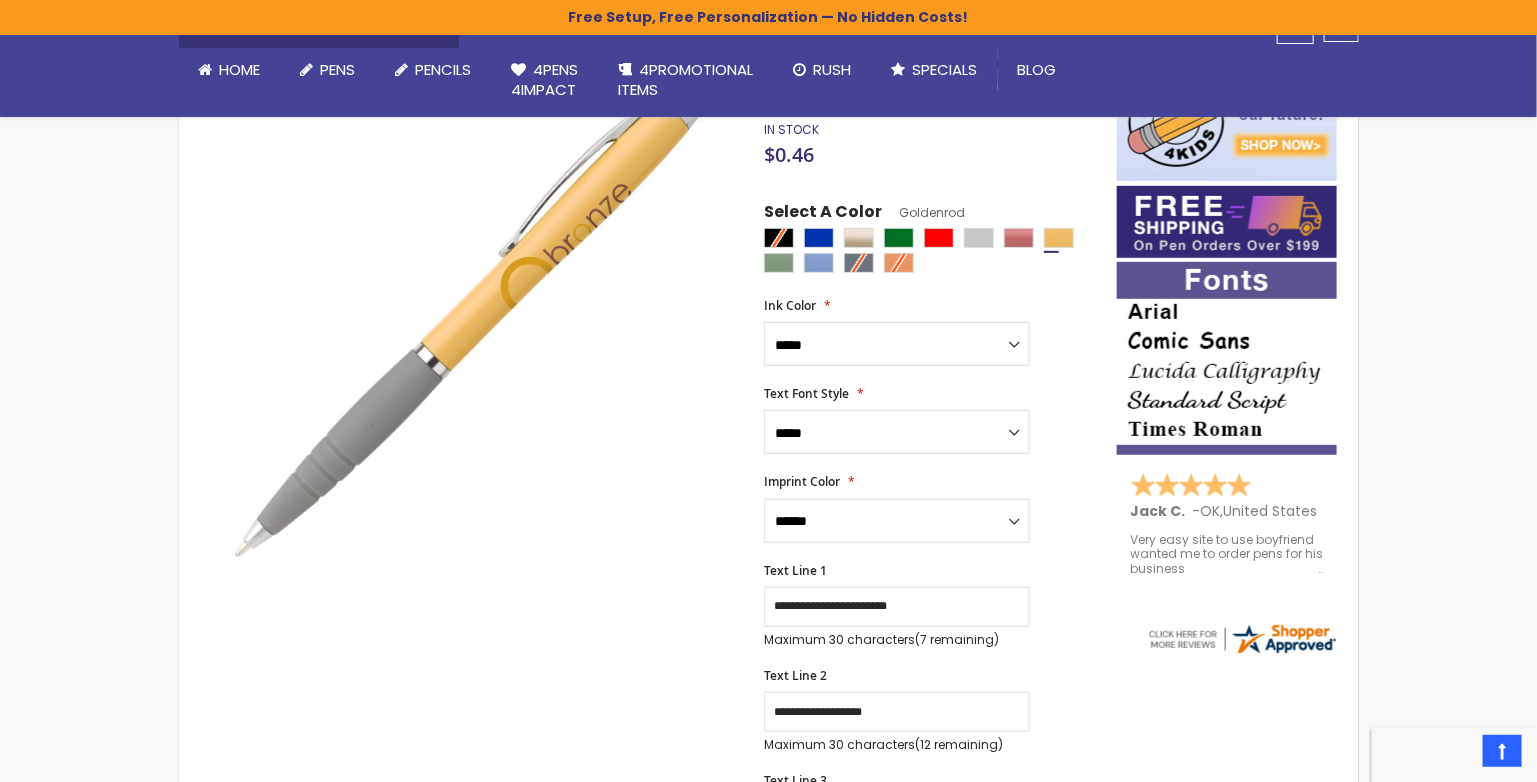 click at bounding box center (1227, 358) 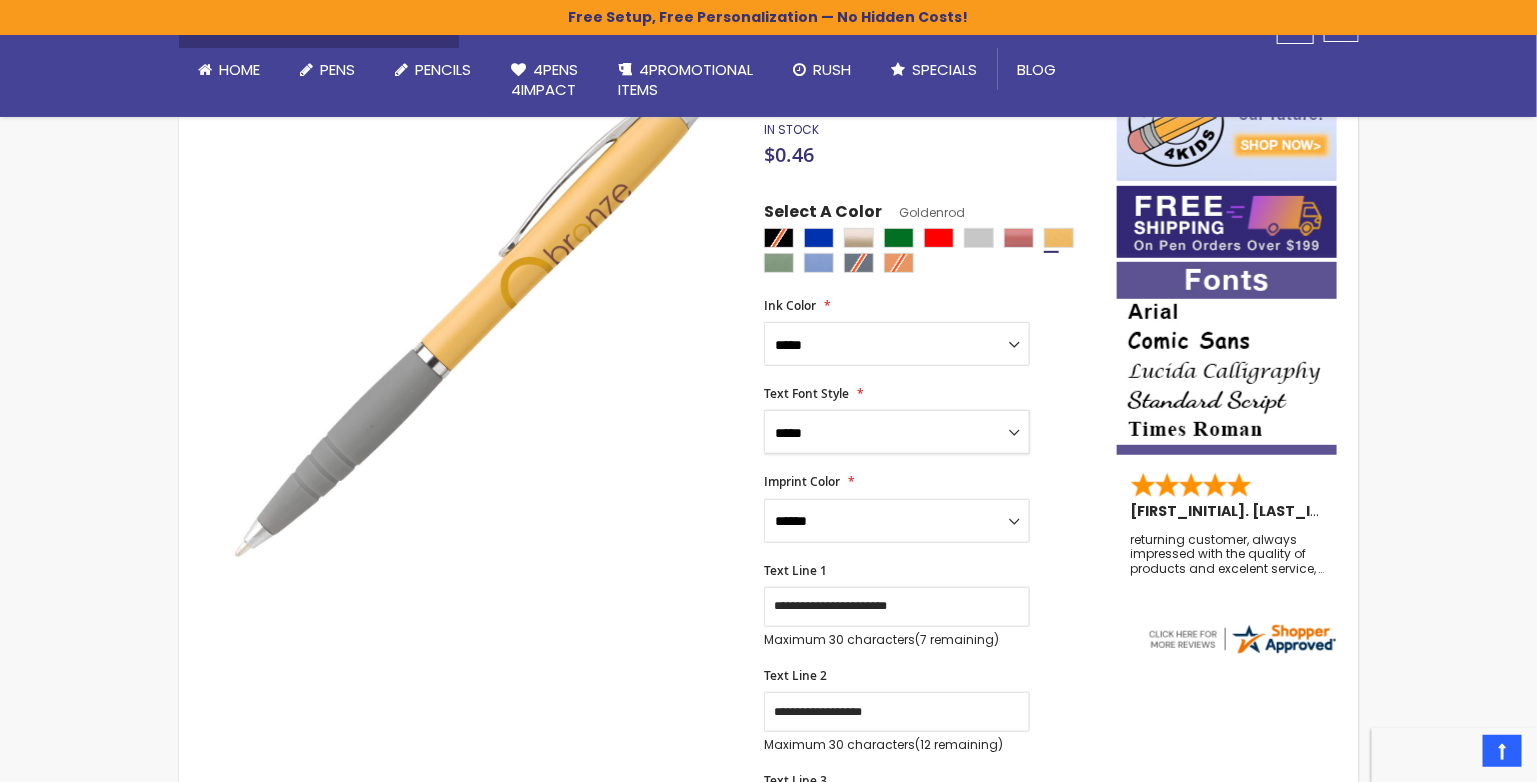 click on "**********" at bounding box center (897, 432) 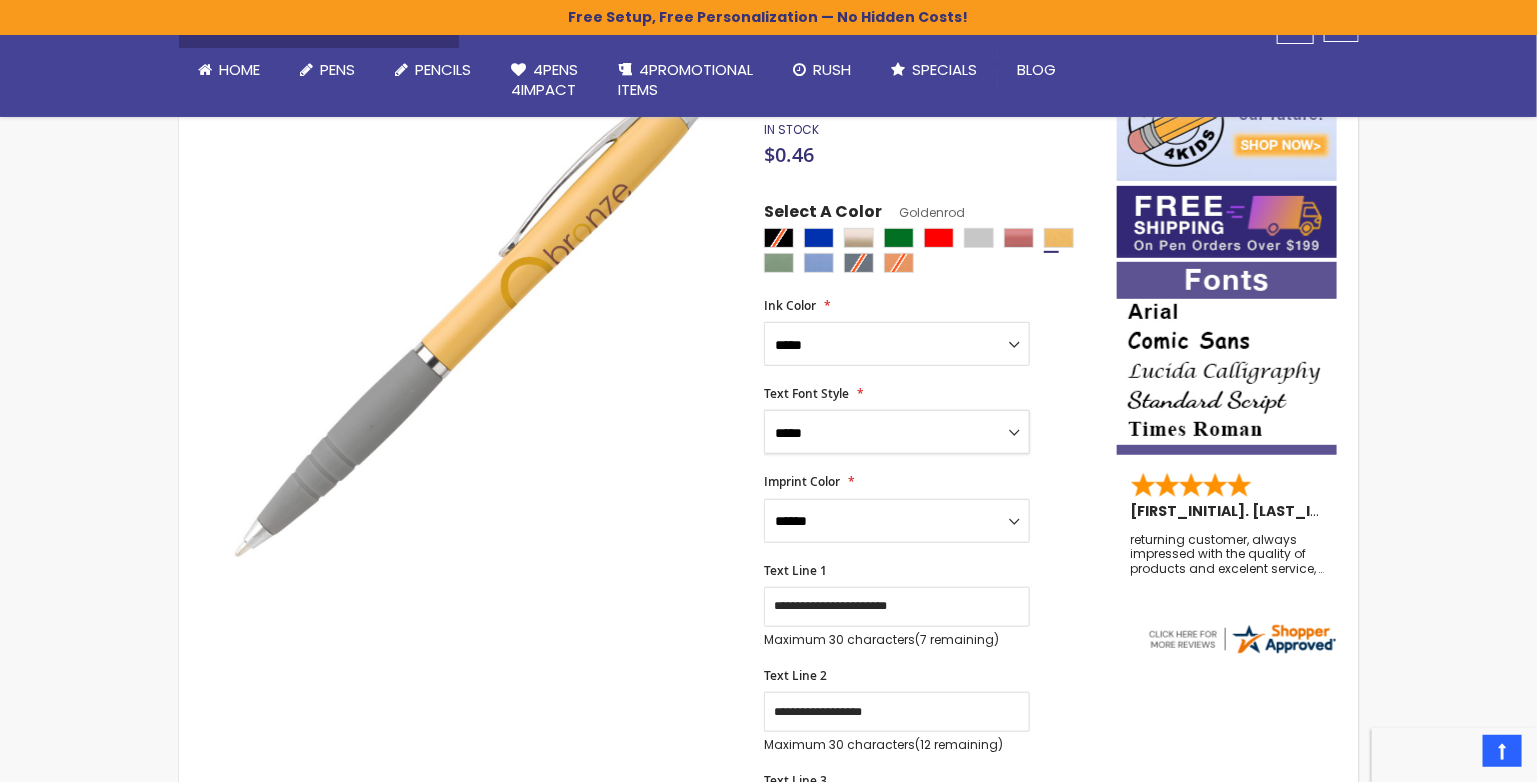 select on "*****" 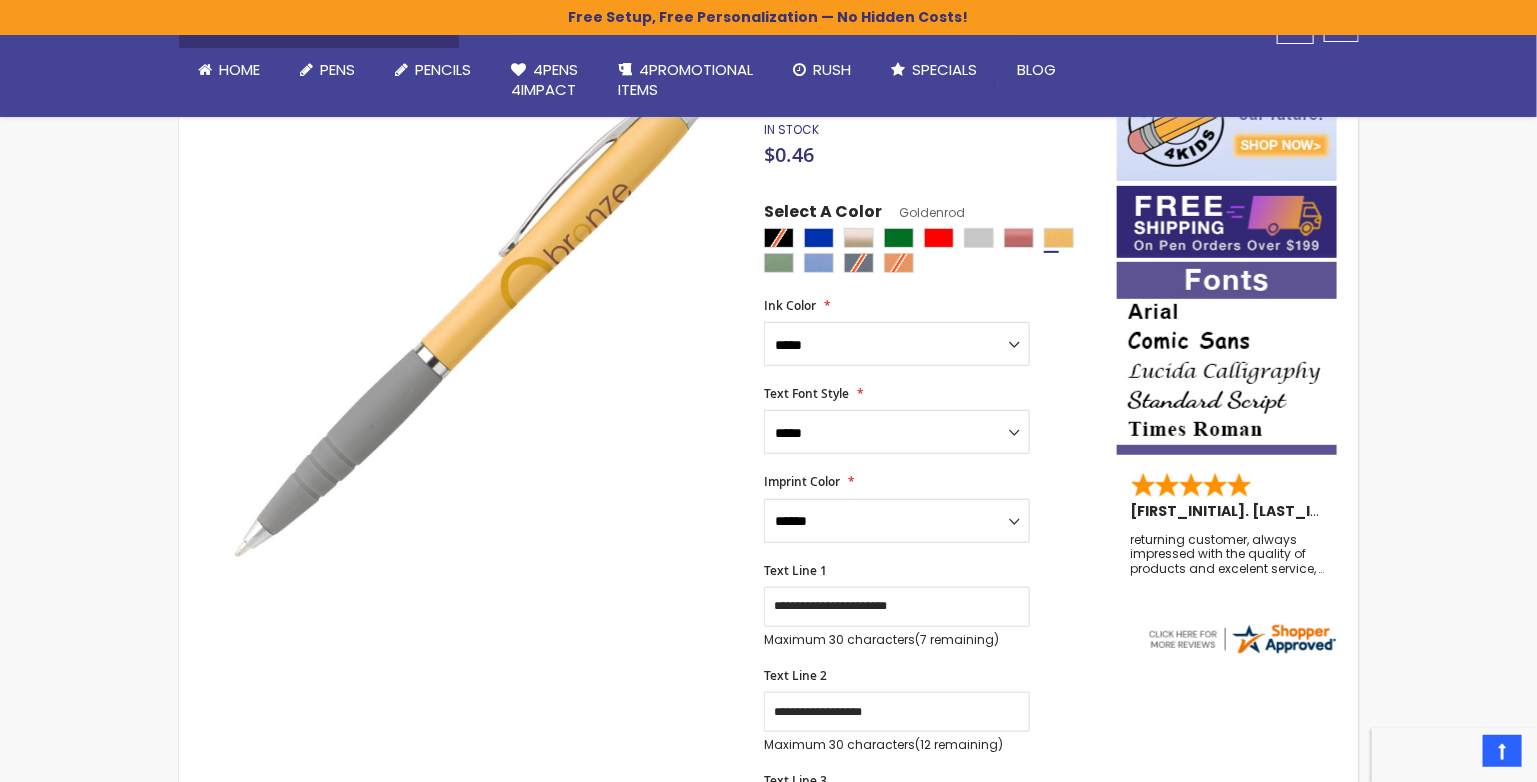 click on "**********" at bounding box center [930, 508] 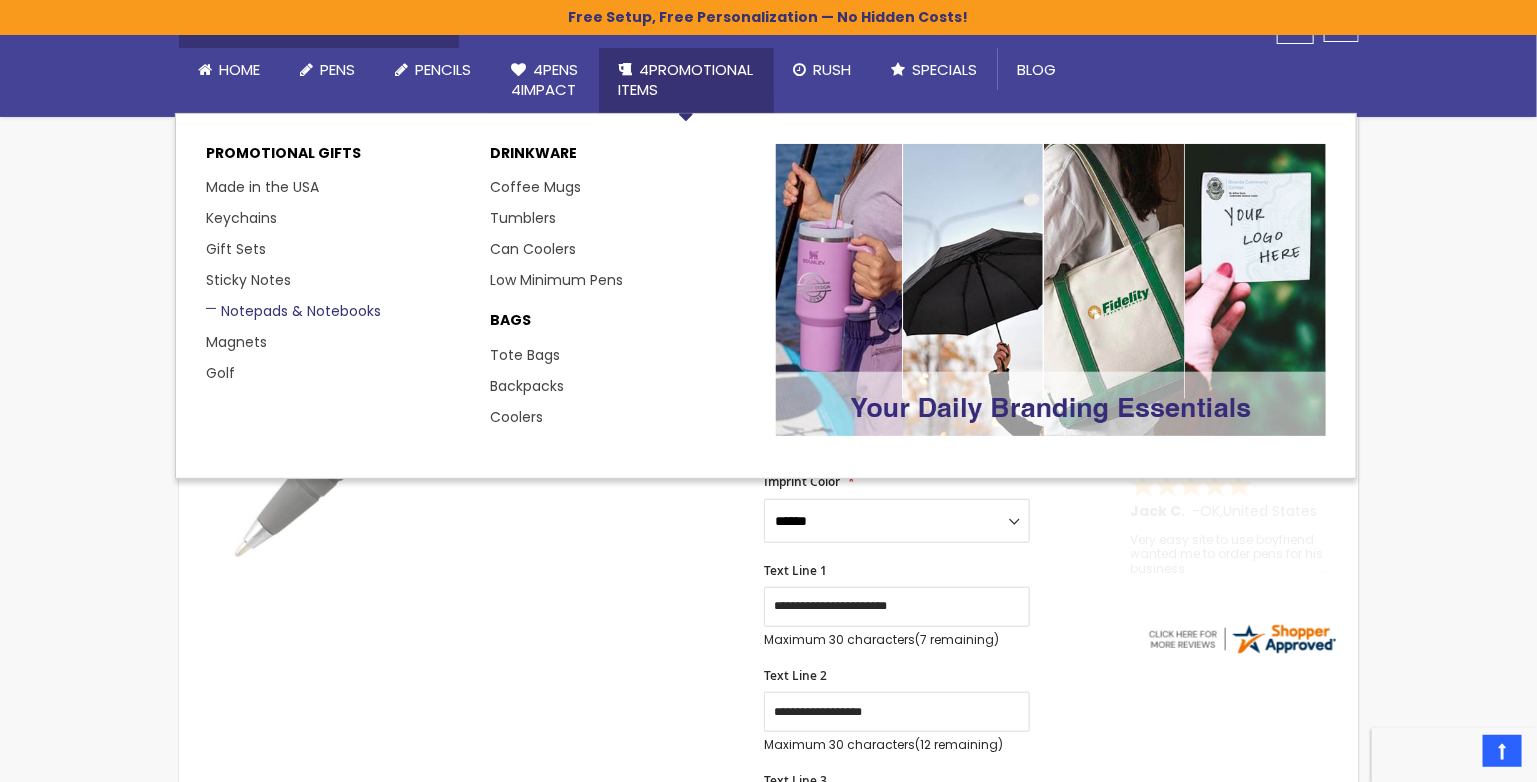 click on "Notepads & Notebooks" at bounding box center (293, 311) 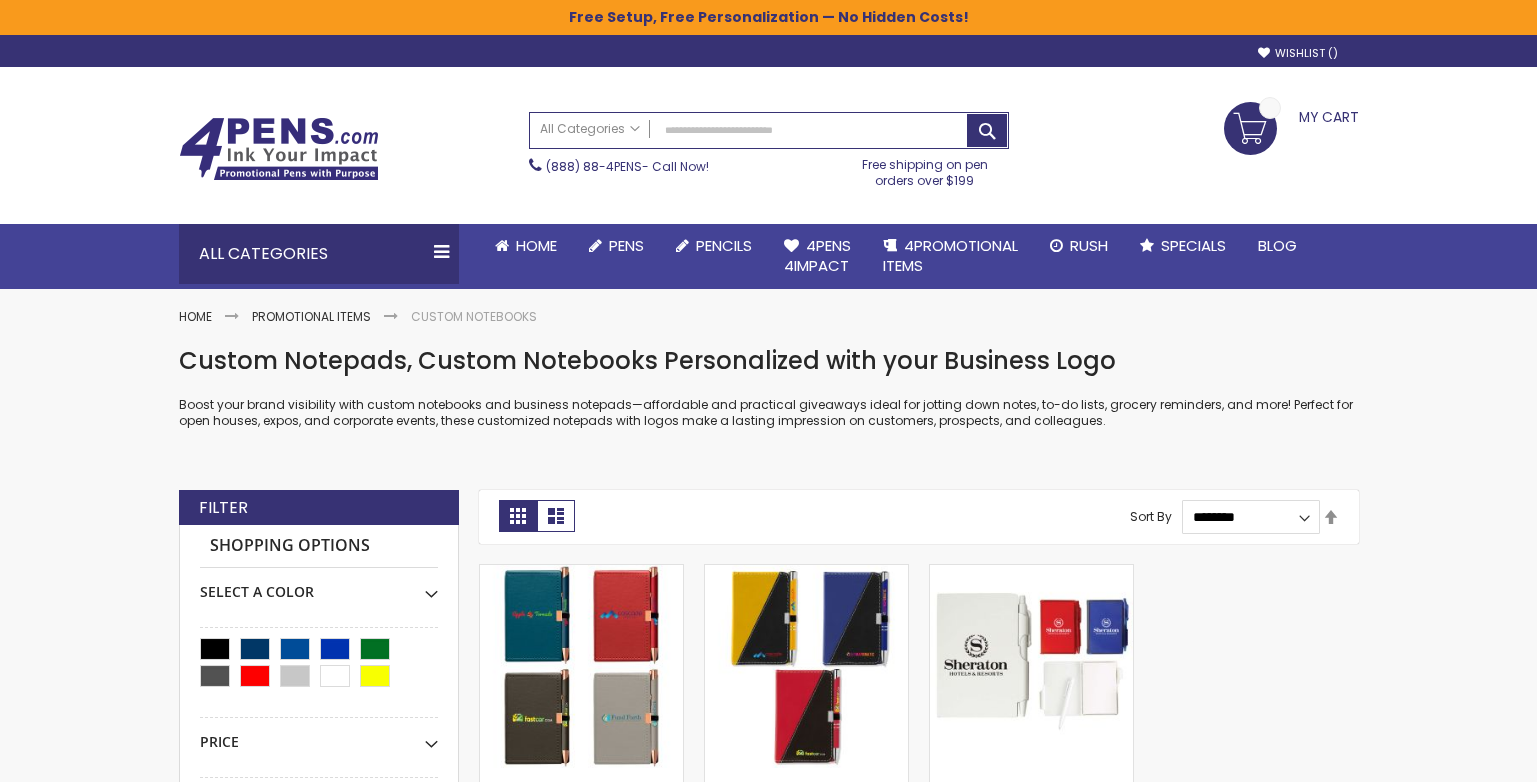 scroll, scrollTop: 0, scrollLeft: 0, axis: both 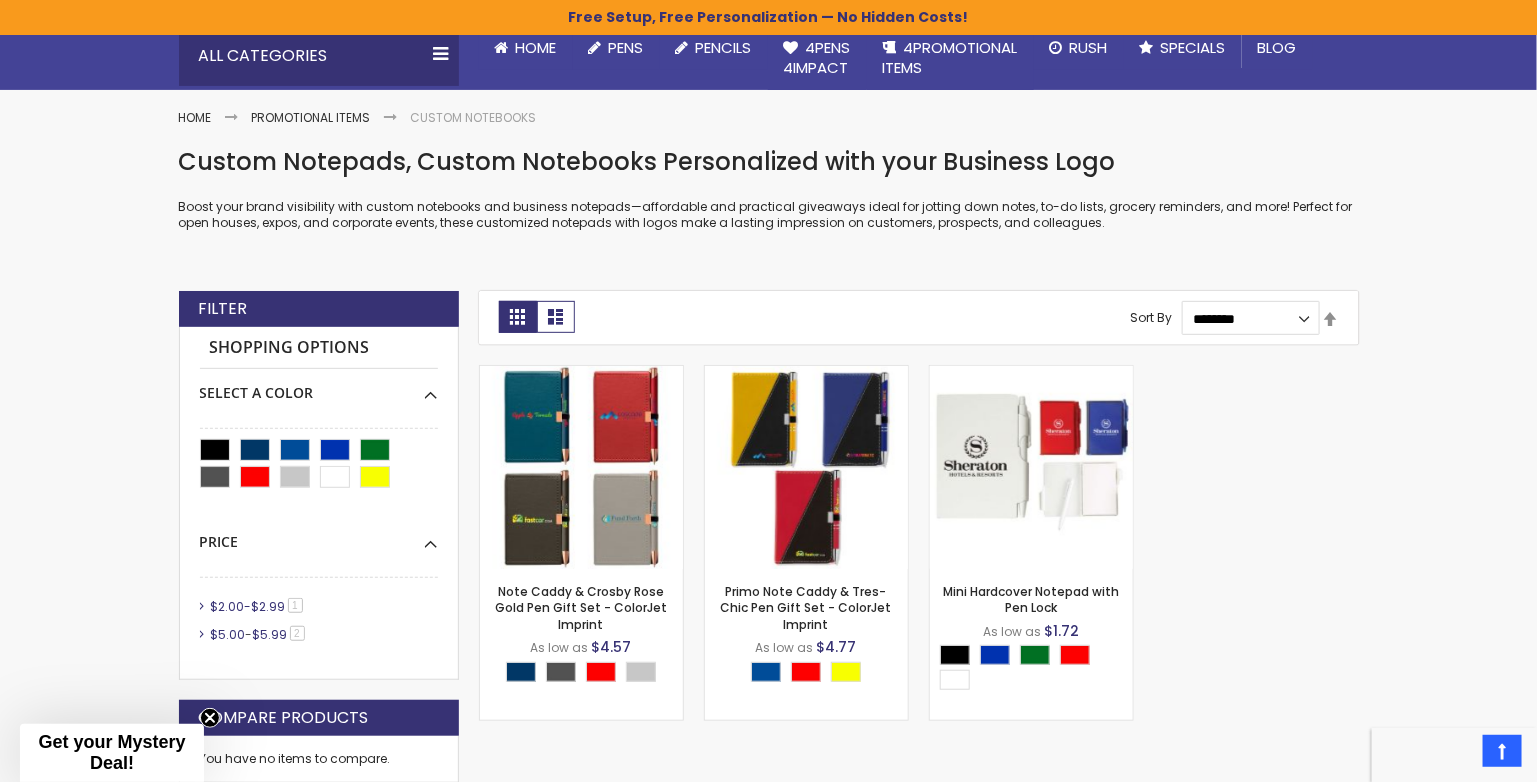 click on "$2.99" at bounding box center [269, 606] 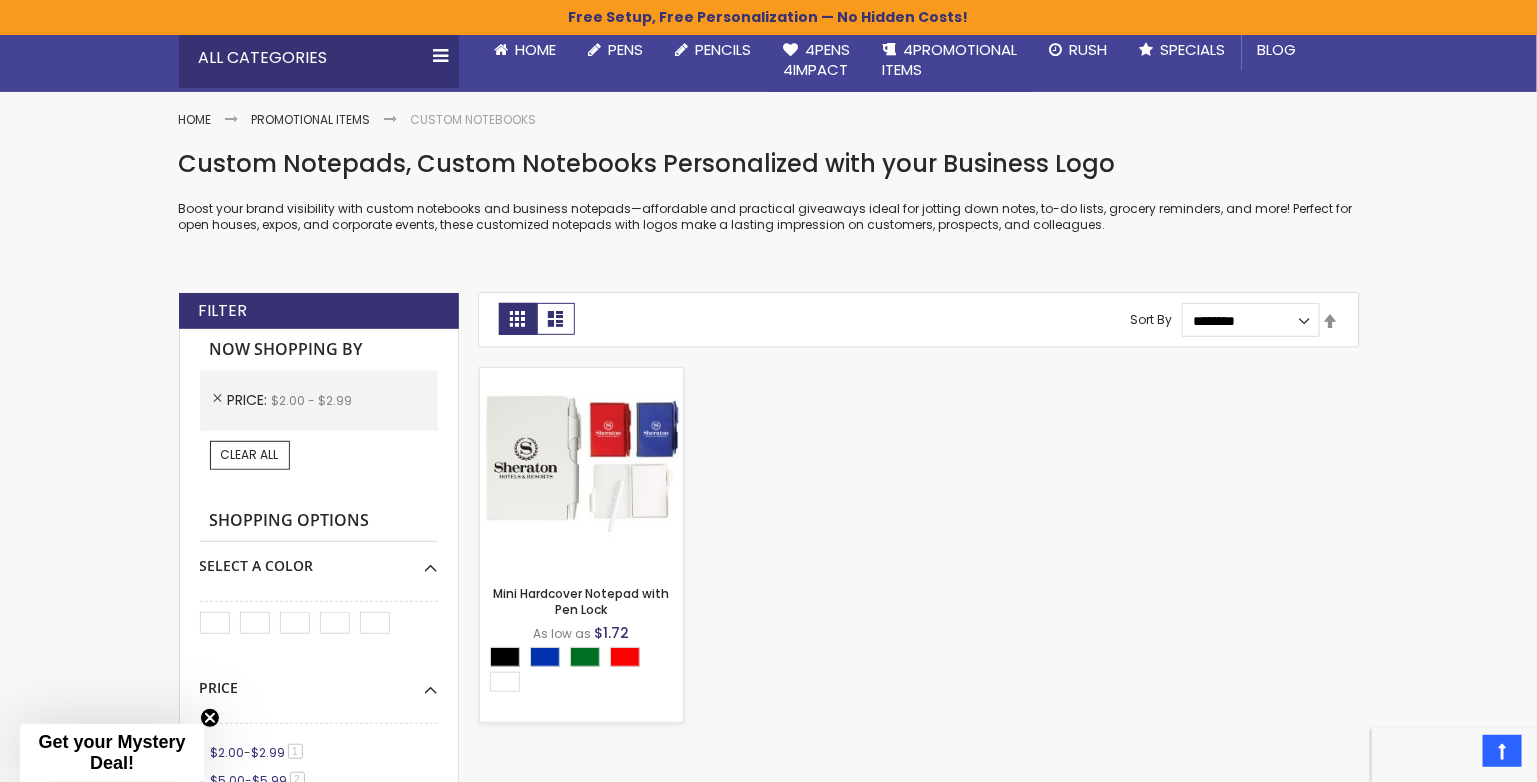 scroll, scrollTop: 0, scrollLeft: 0, axis: both 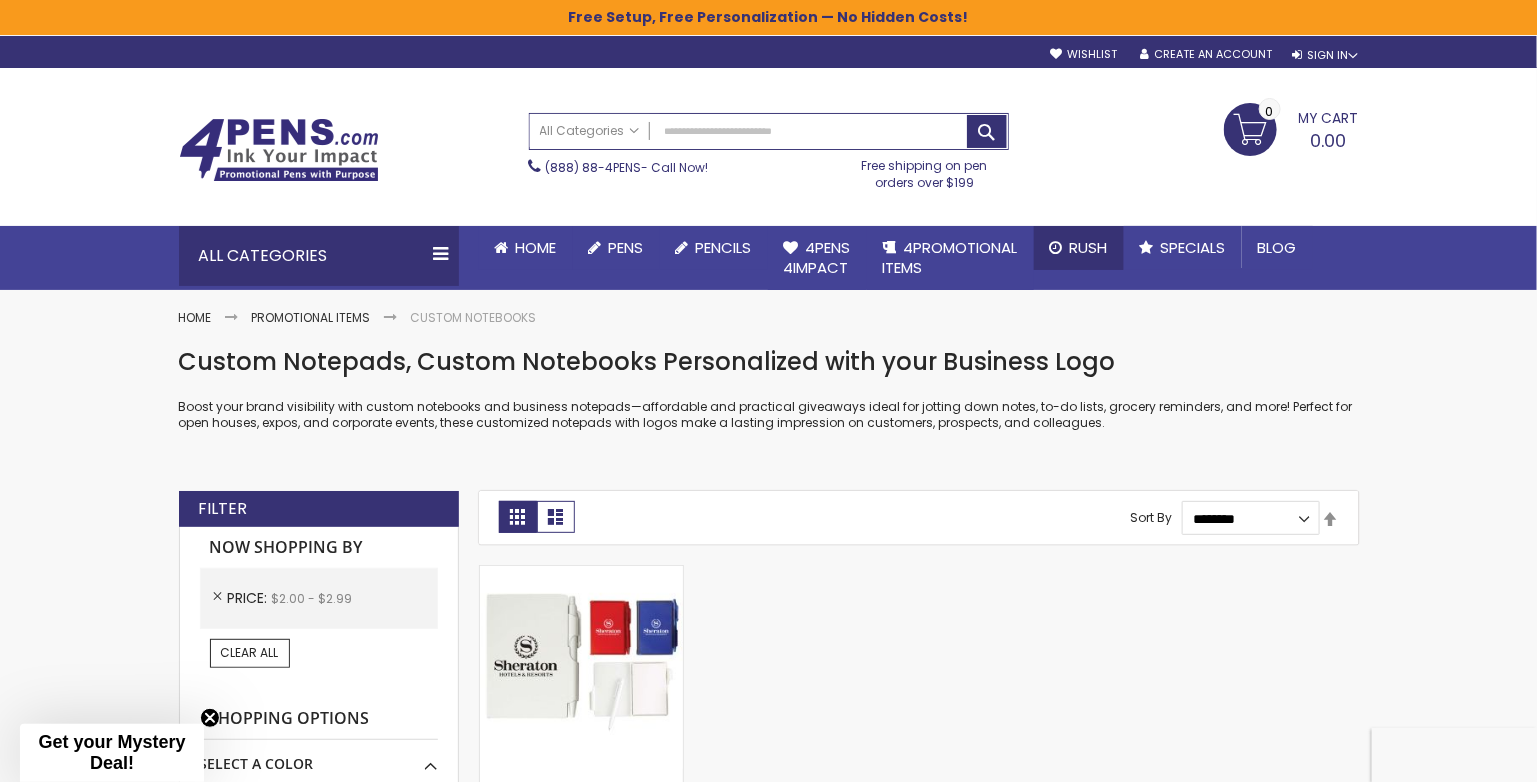 click on "Rush" at bounding box center (1089, 247) 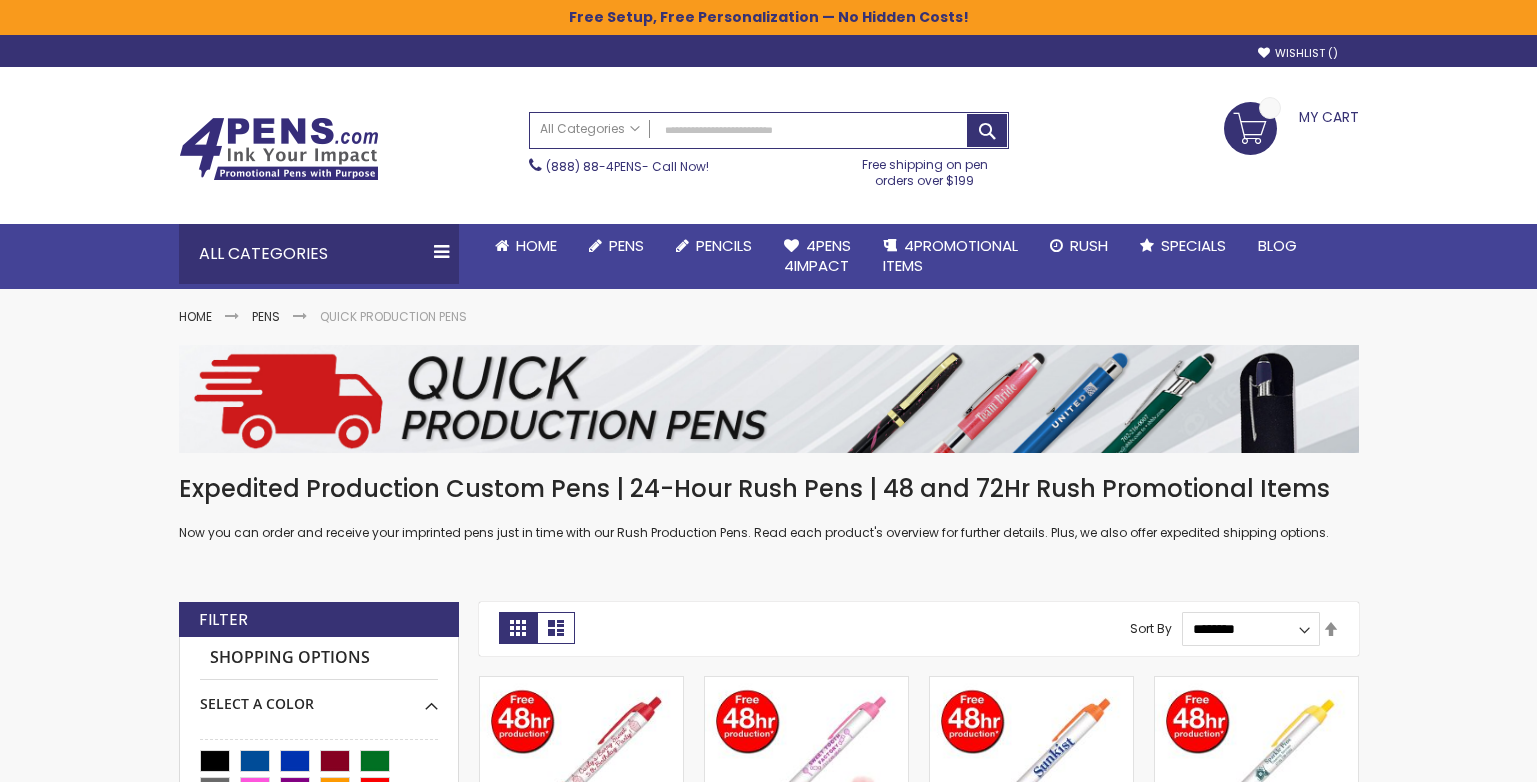 scroll, scrollTop: 0, scrollLeft: 0, axis: both 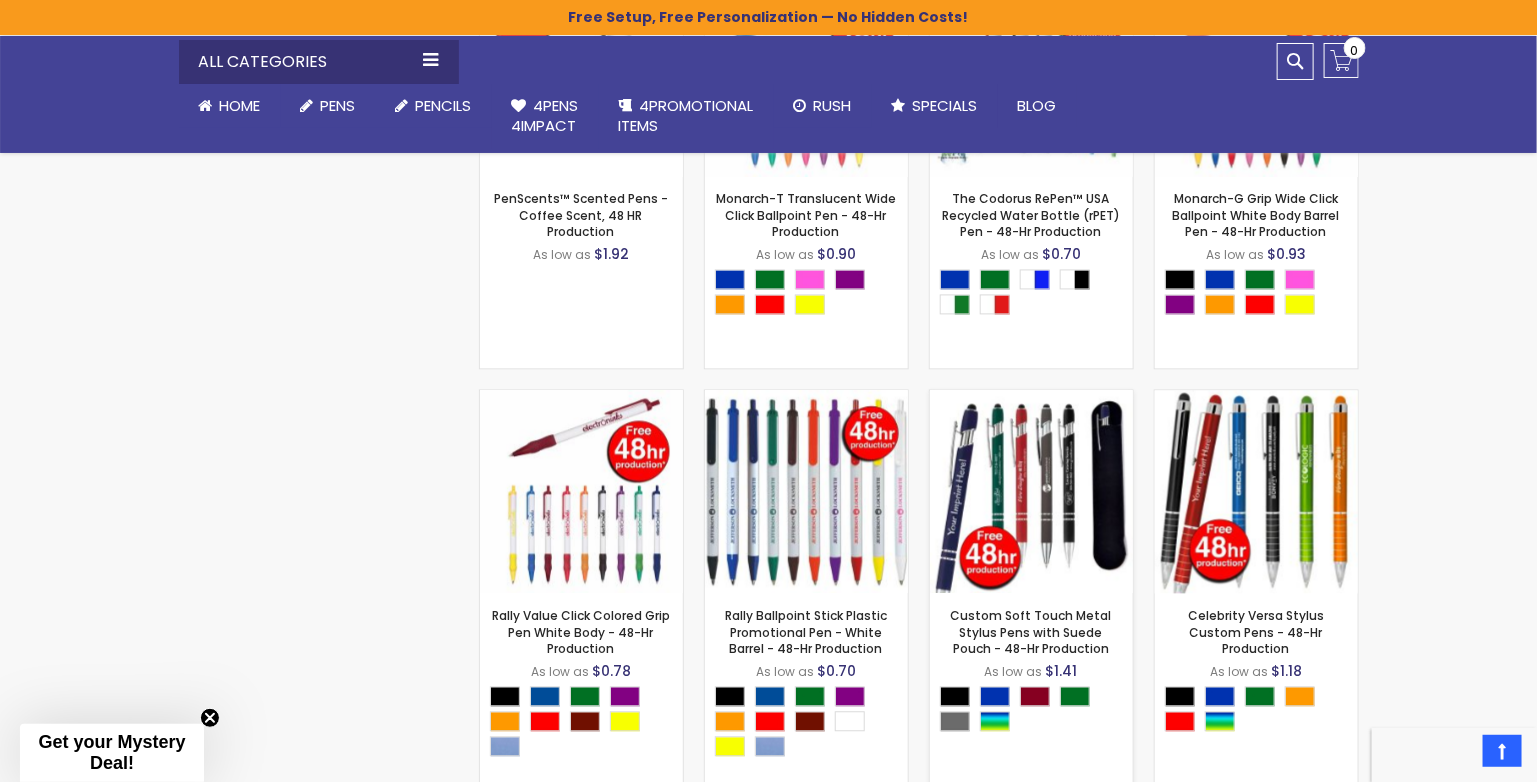 click at bounding box center [1031, 492] 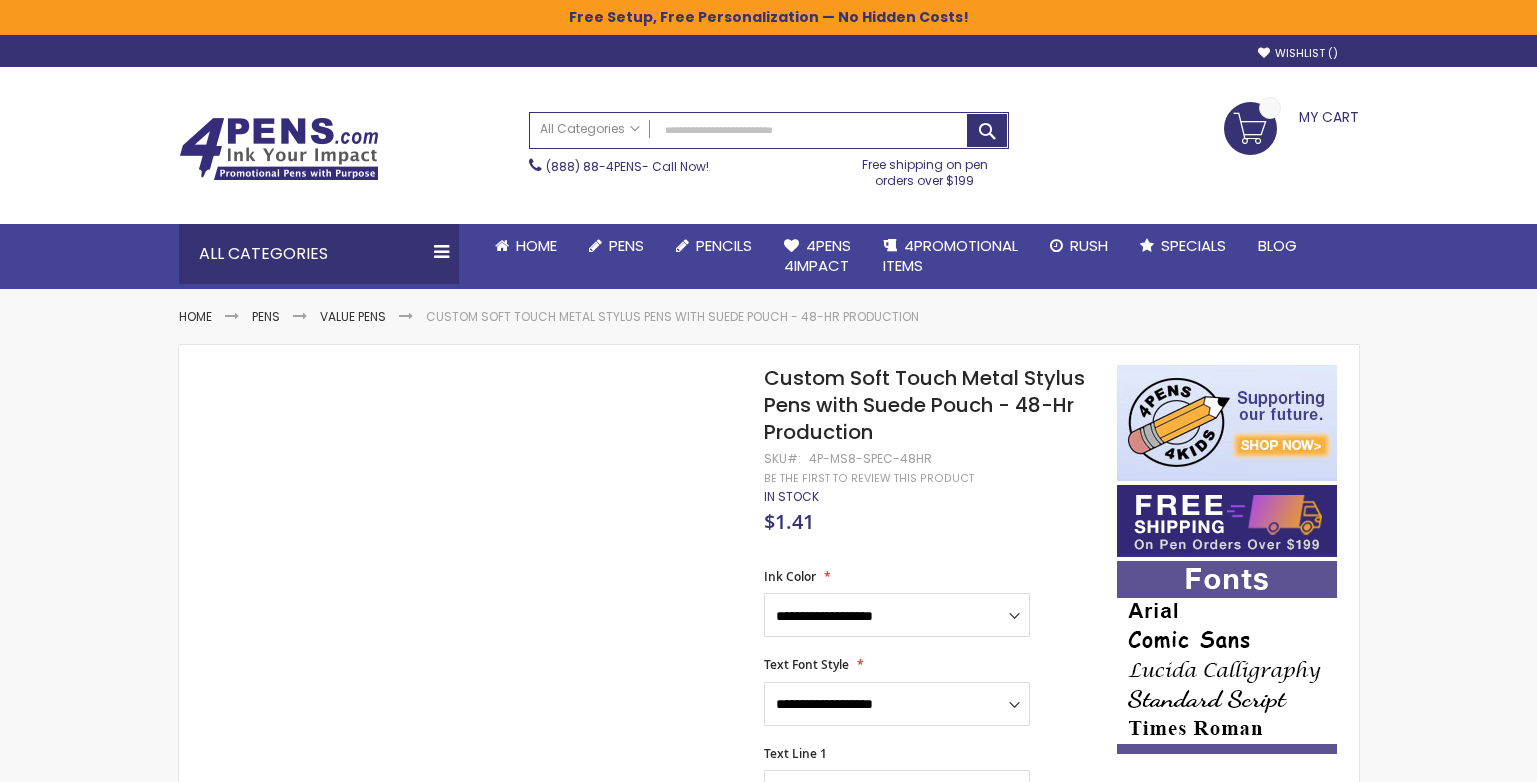 scroll, scrollTop: 0, scrollLeft: 0, axis: both 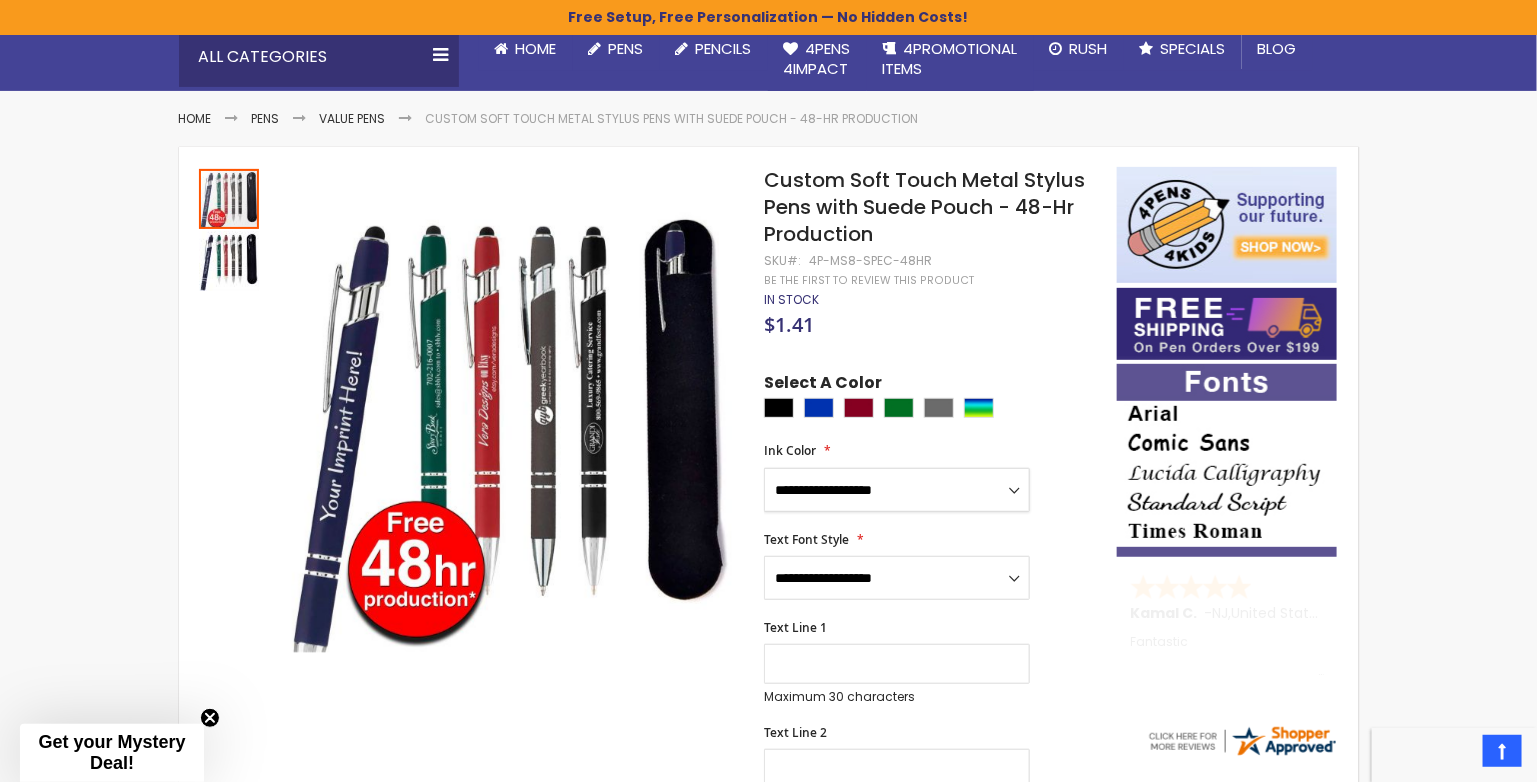 click on "**********" at bounding box center [897, 490] 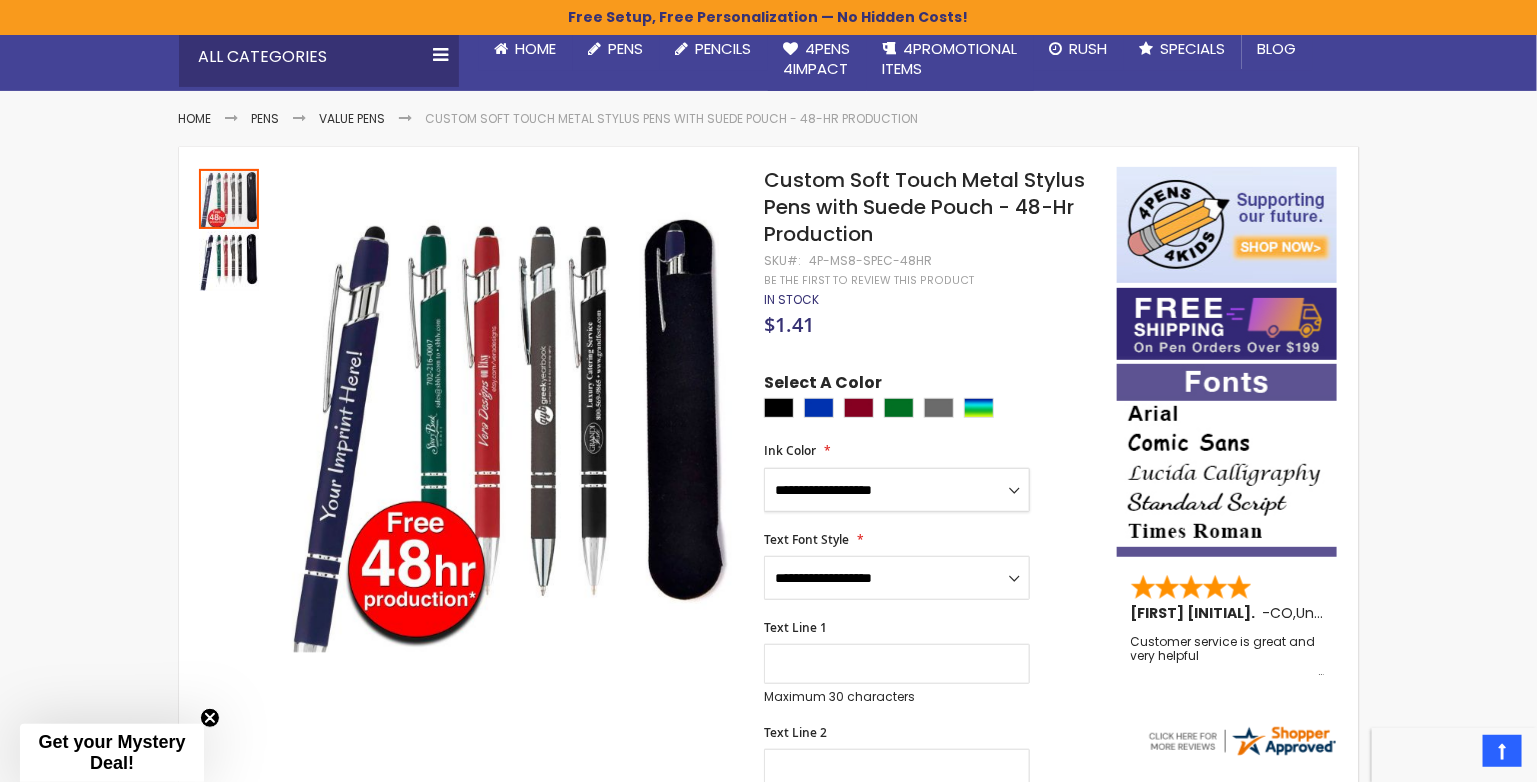 select on "*****" 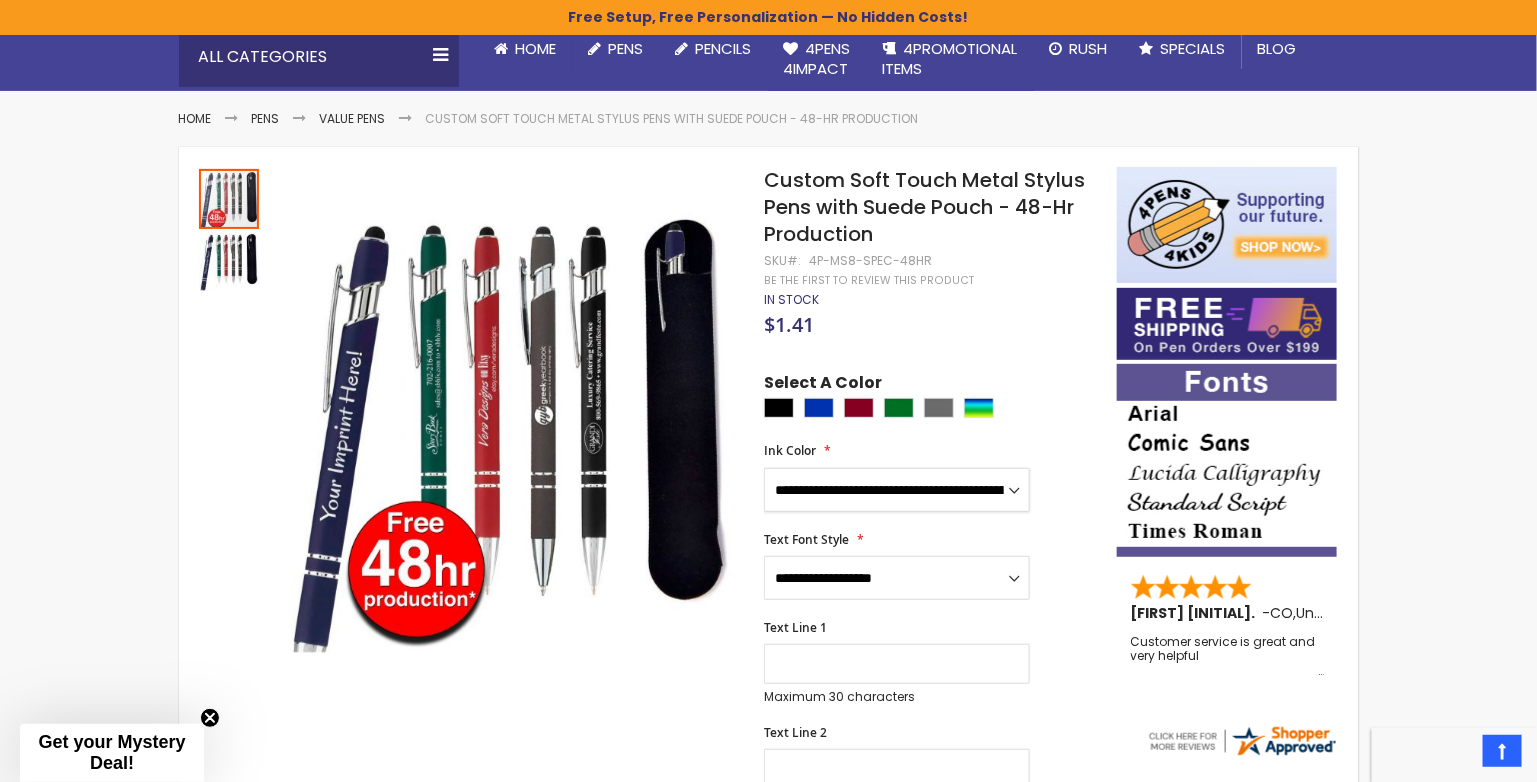click on "**********" at bounding box center [897, 490] 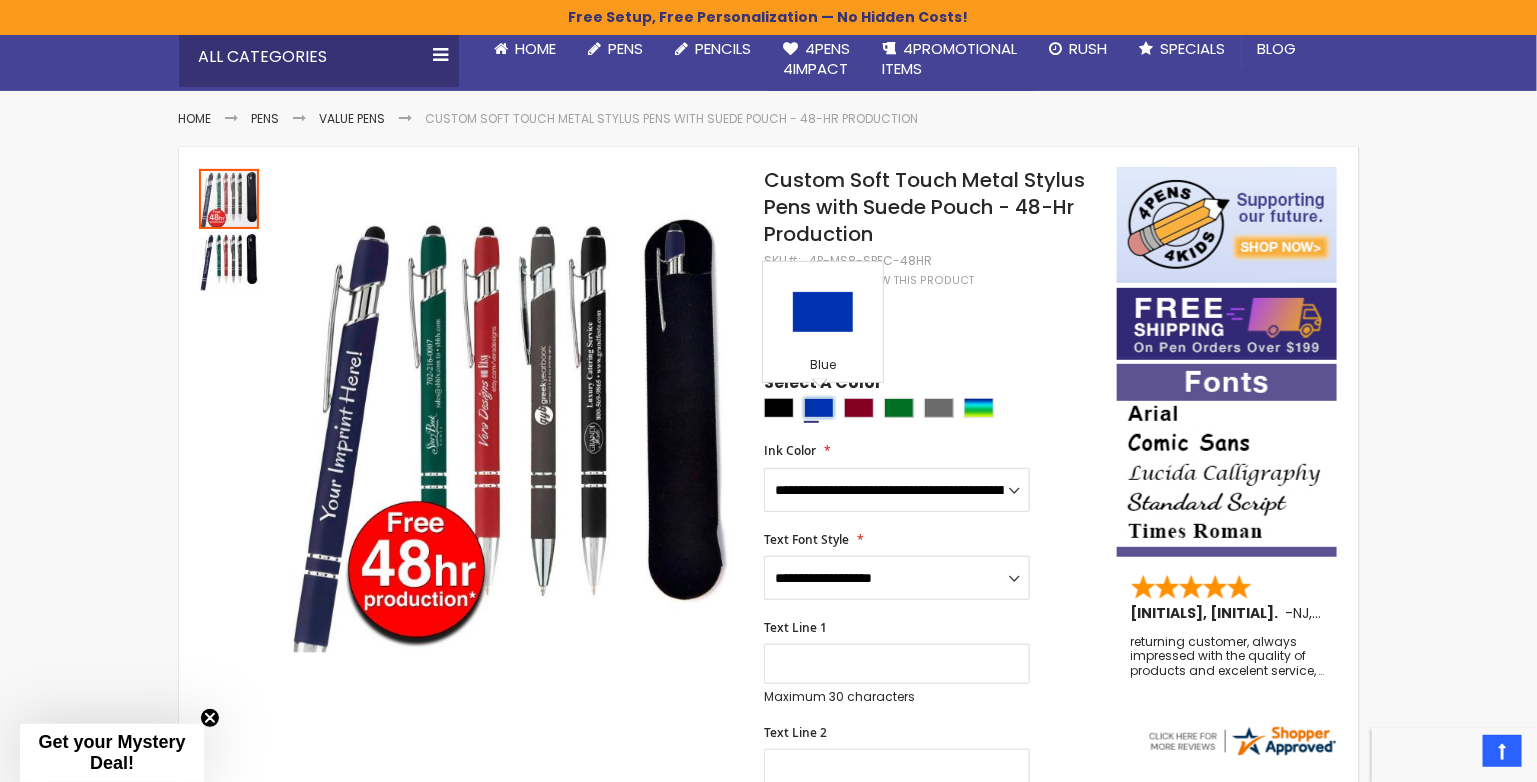 click at bounding box center (819, 408) 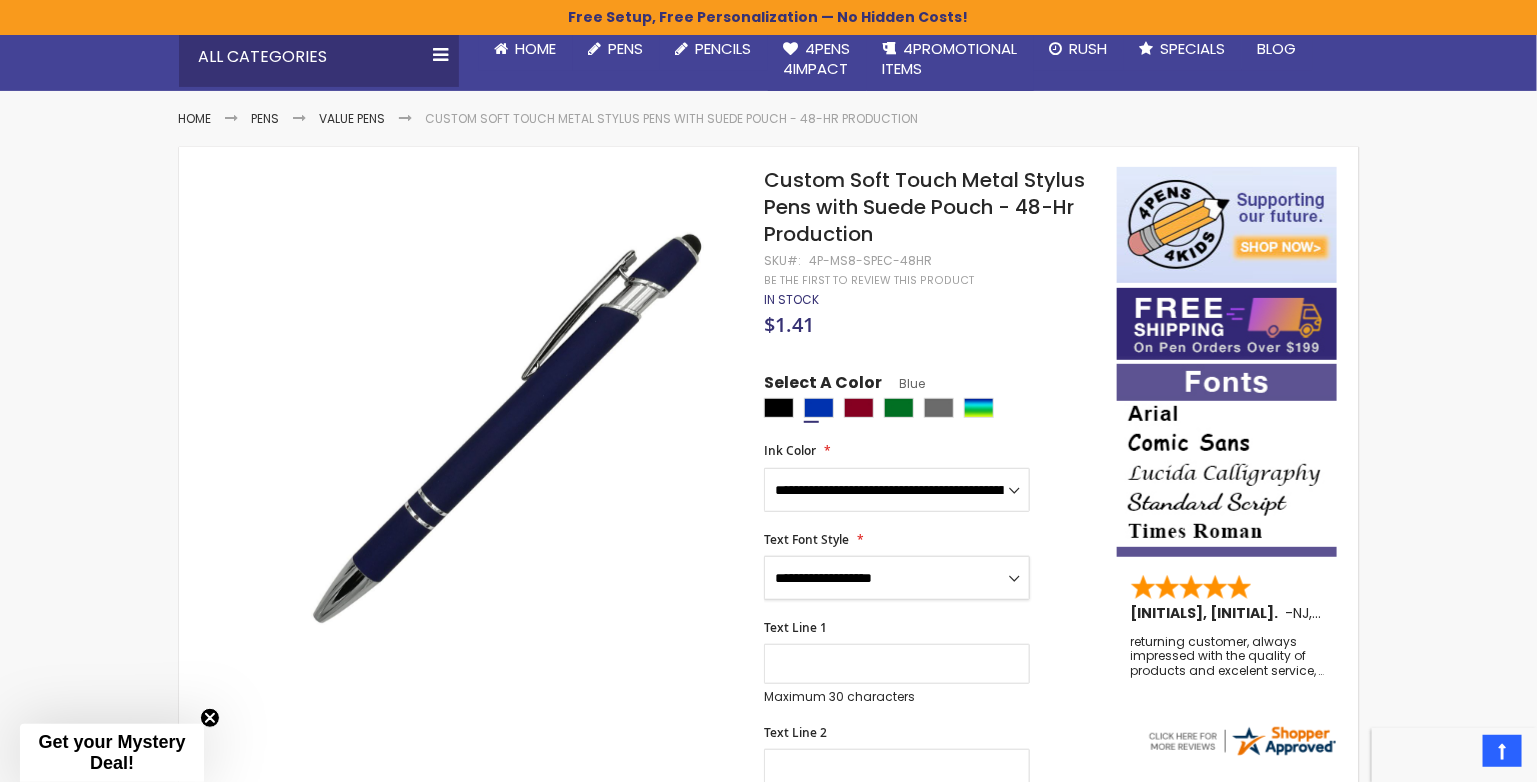 click on "**********" at bounding box center (897, 578) 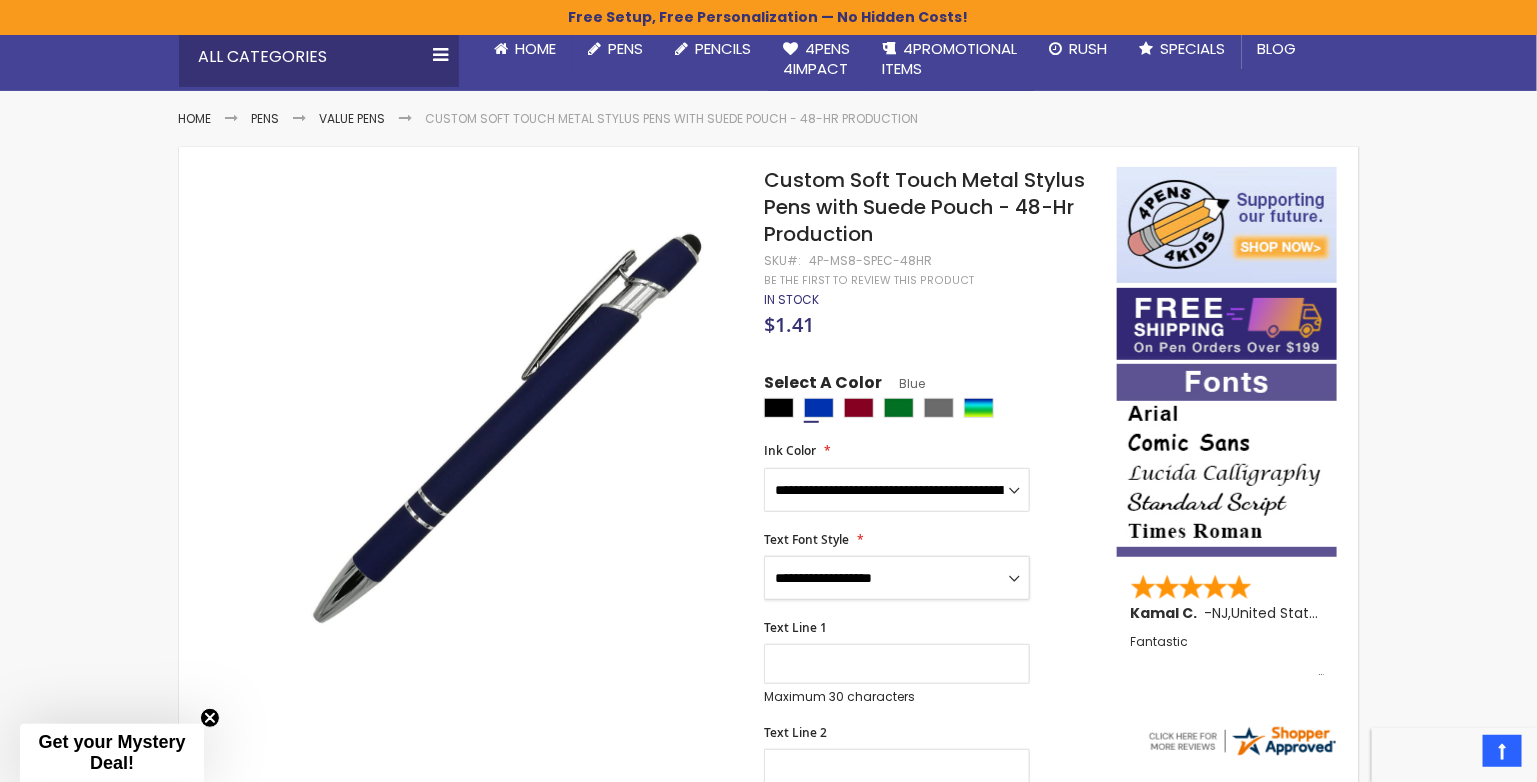 select on "****" 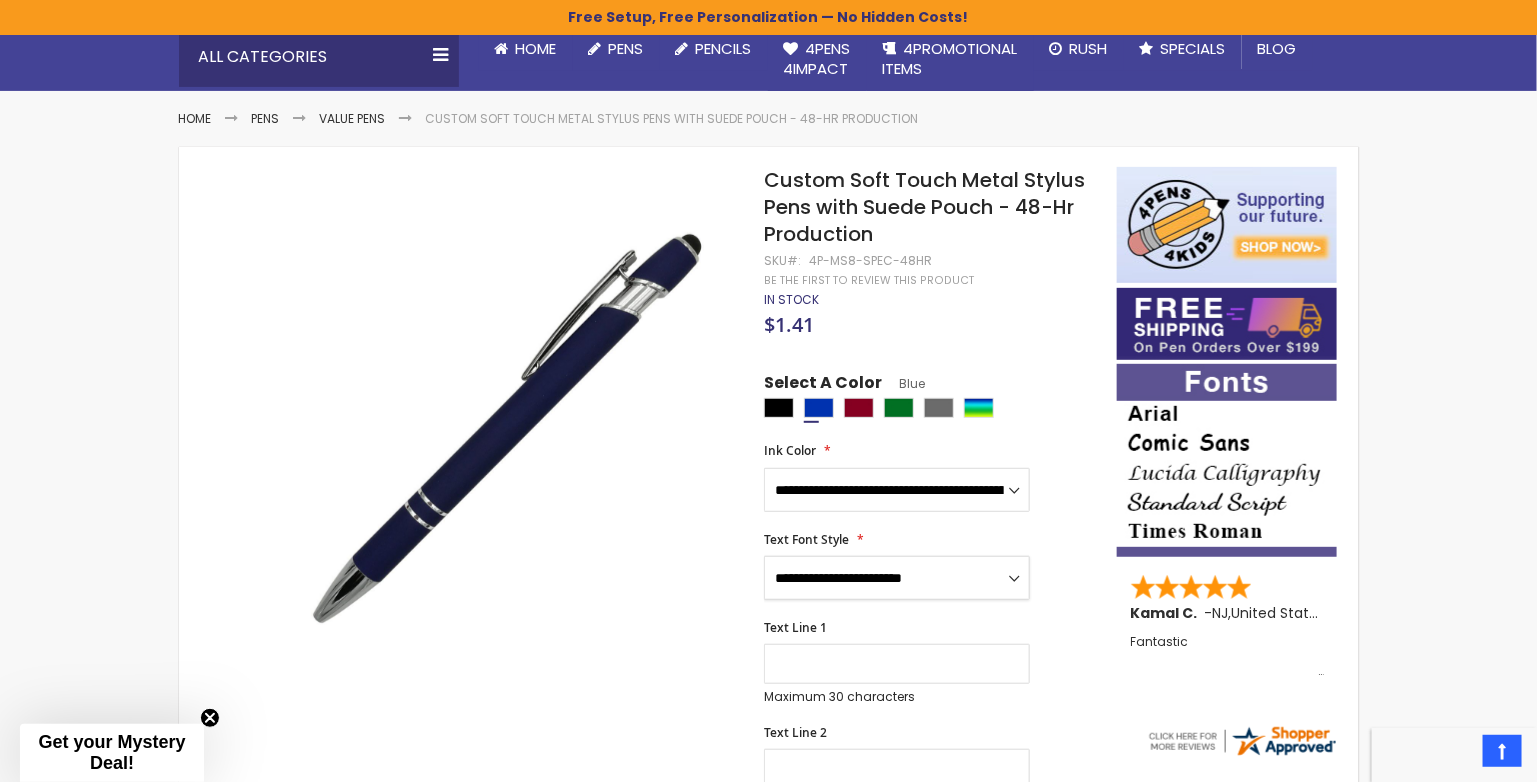 click on "**********" at bounding box center (897, 578) 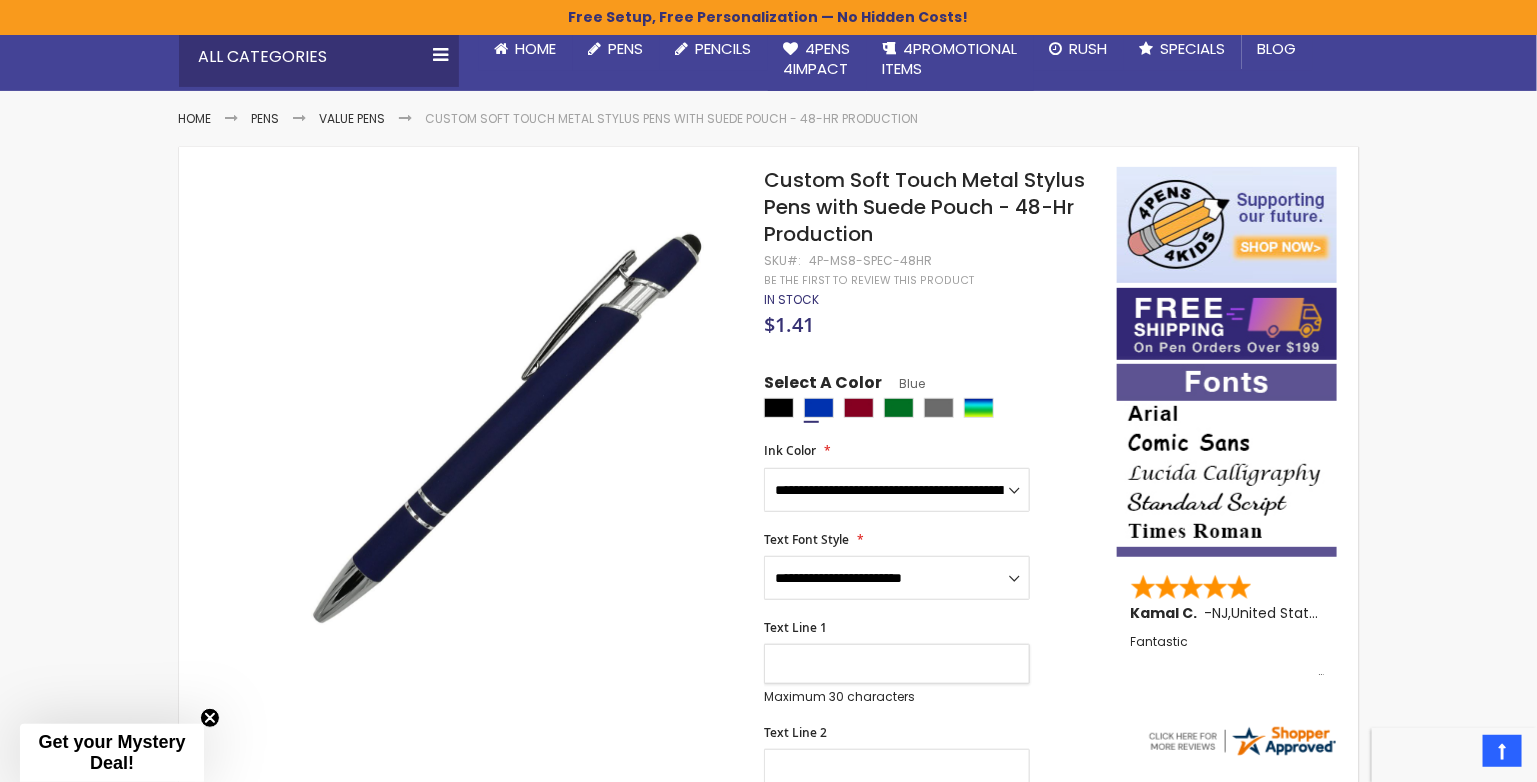 click on "Text Line 1" at bounding box center (897, 664) 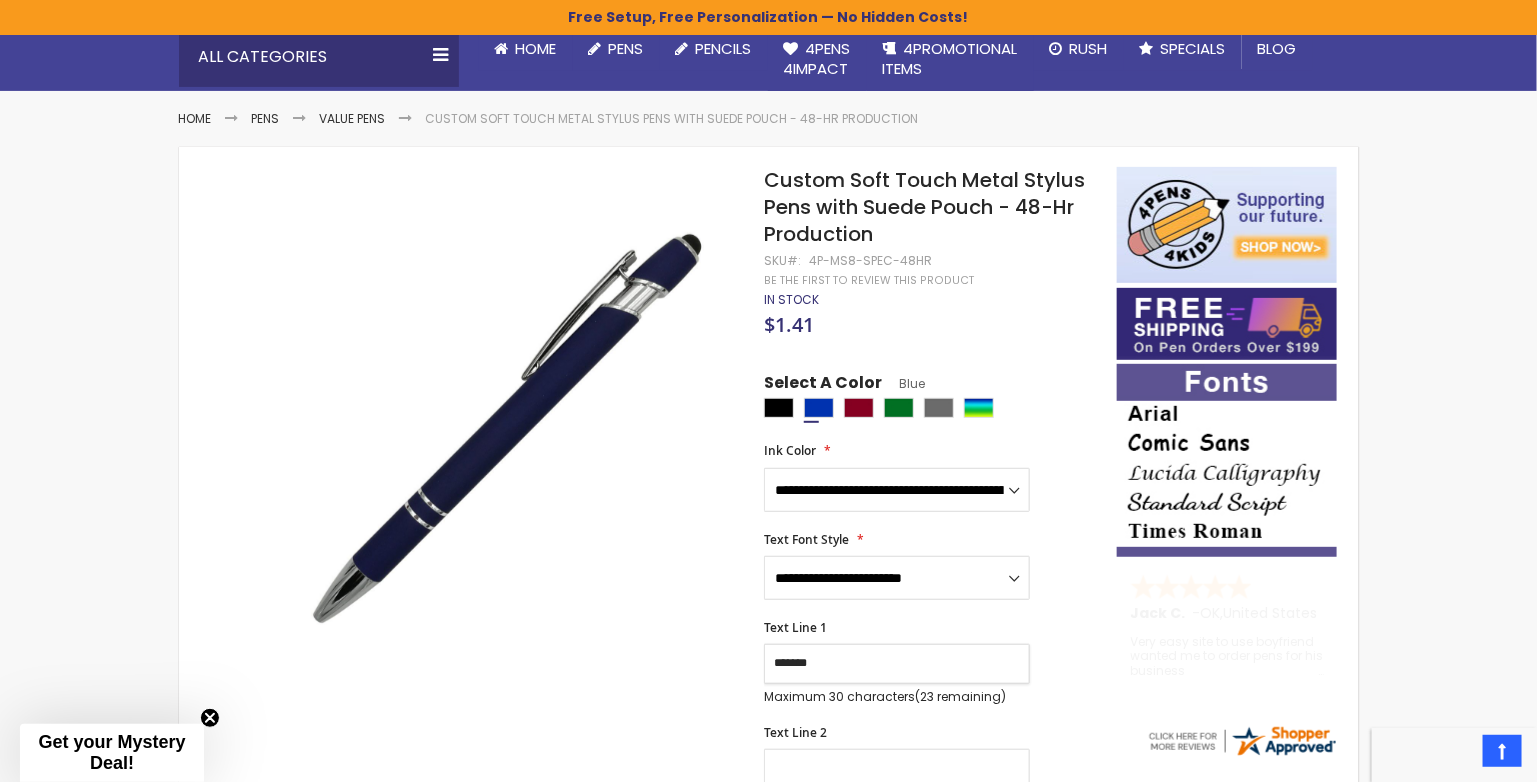 type on "*******" 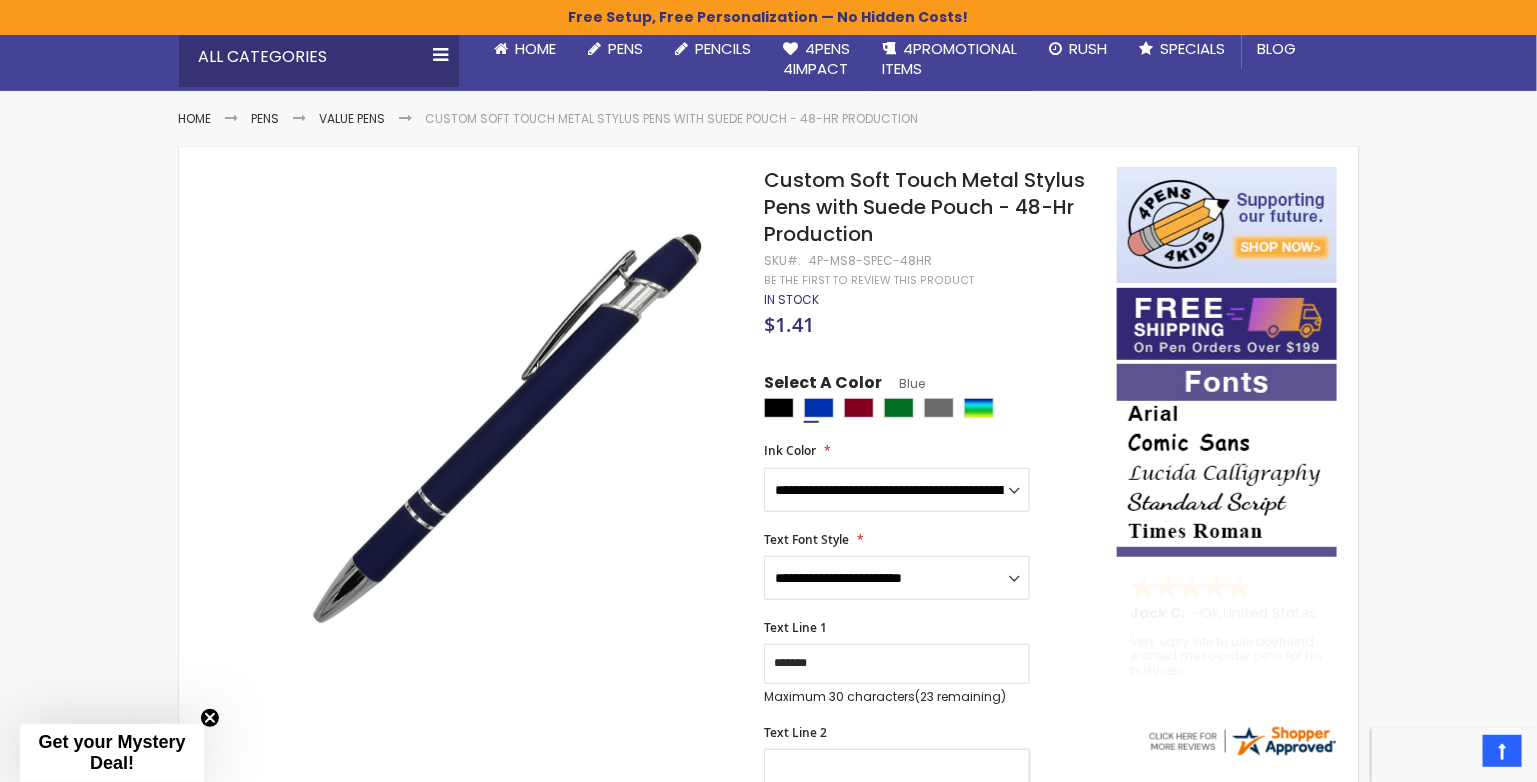 scroll, scrollTop: 204, scrollLeft: 0, axis: vertical 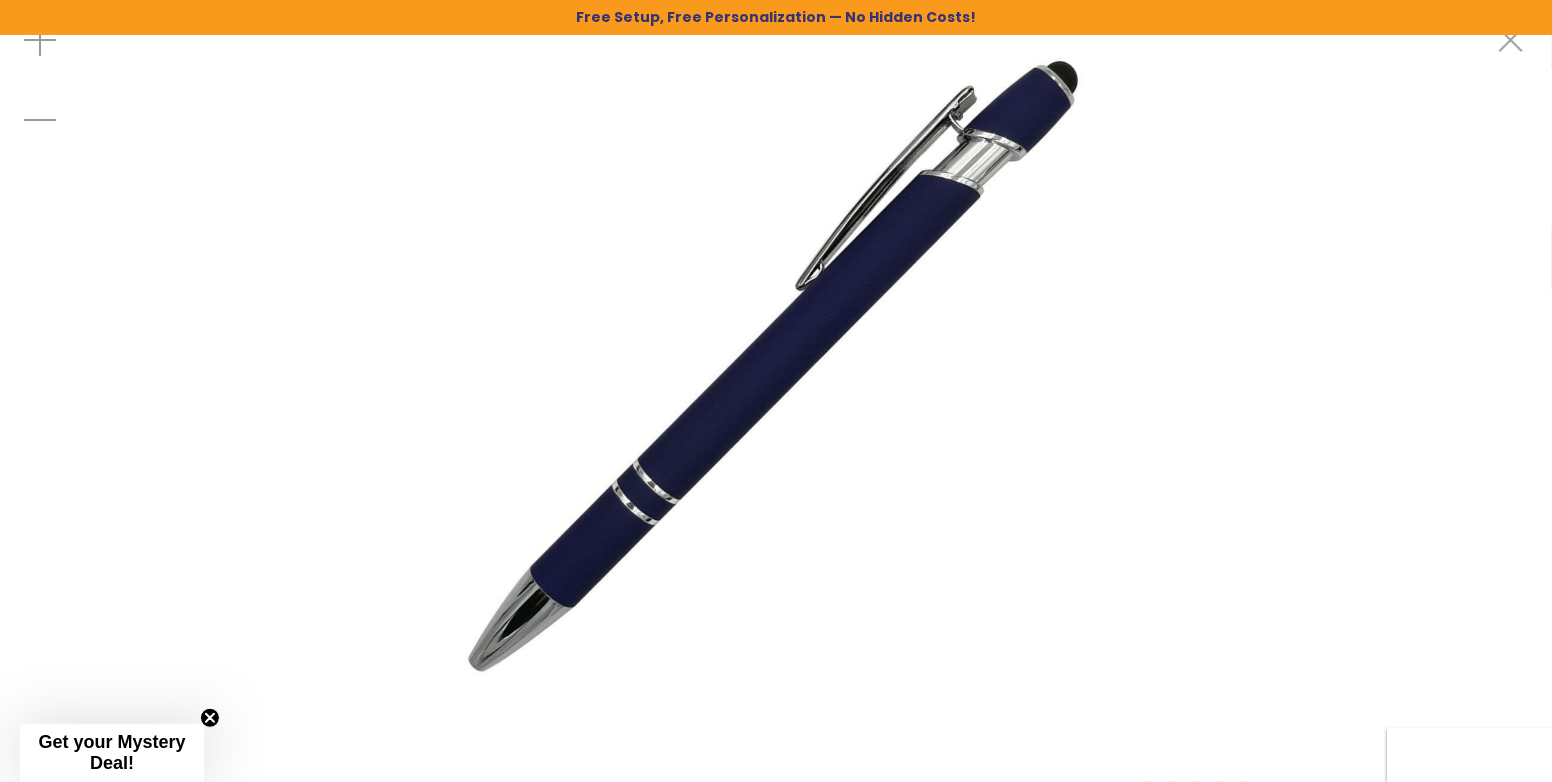 click at bounding box center [776, 359] 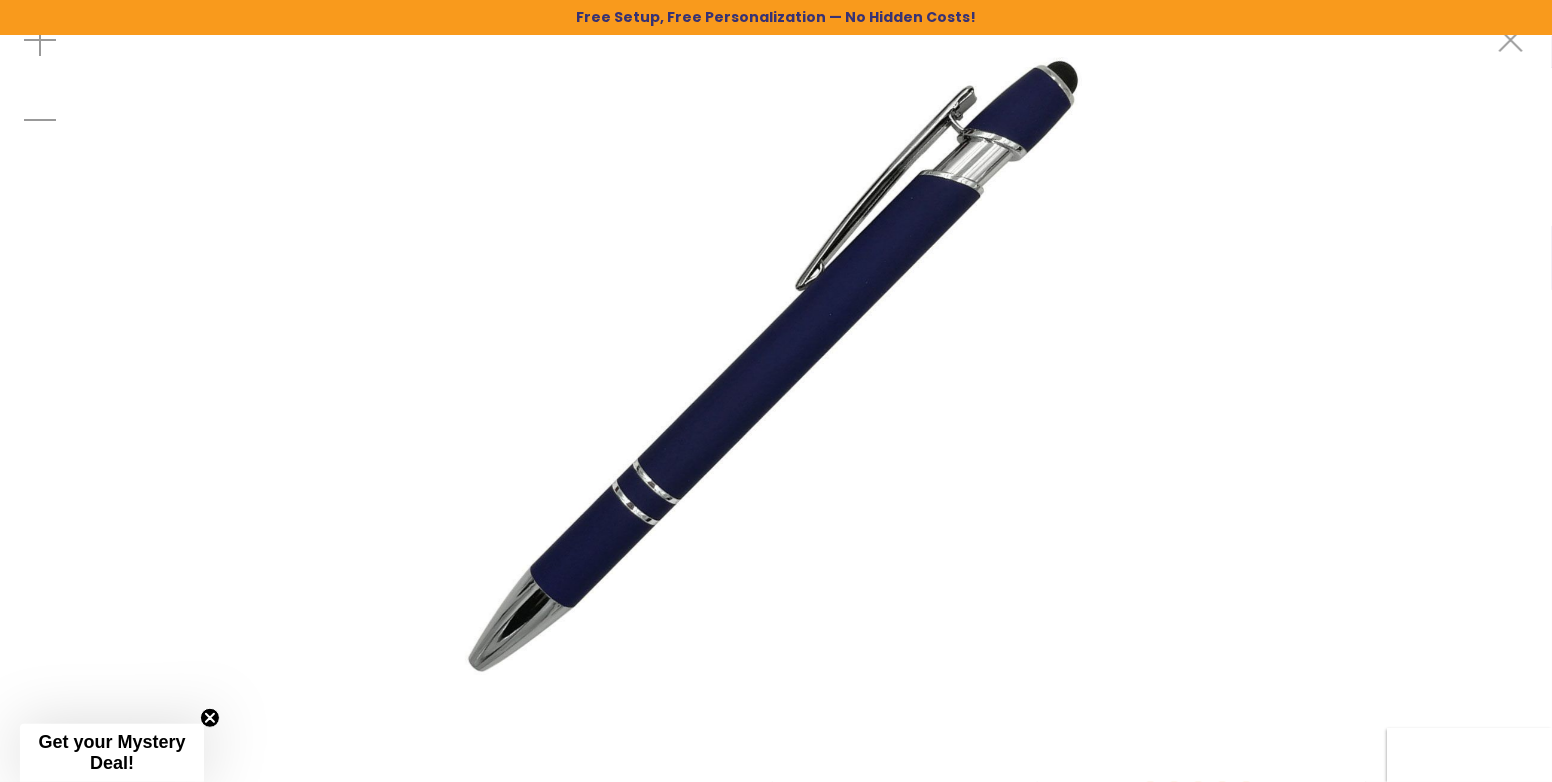 click on "Get your Mystery Deal!" at bounding box center [111, 752] 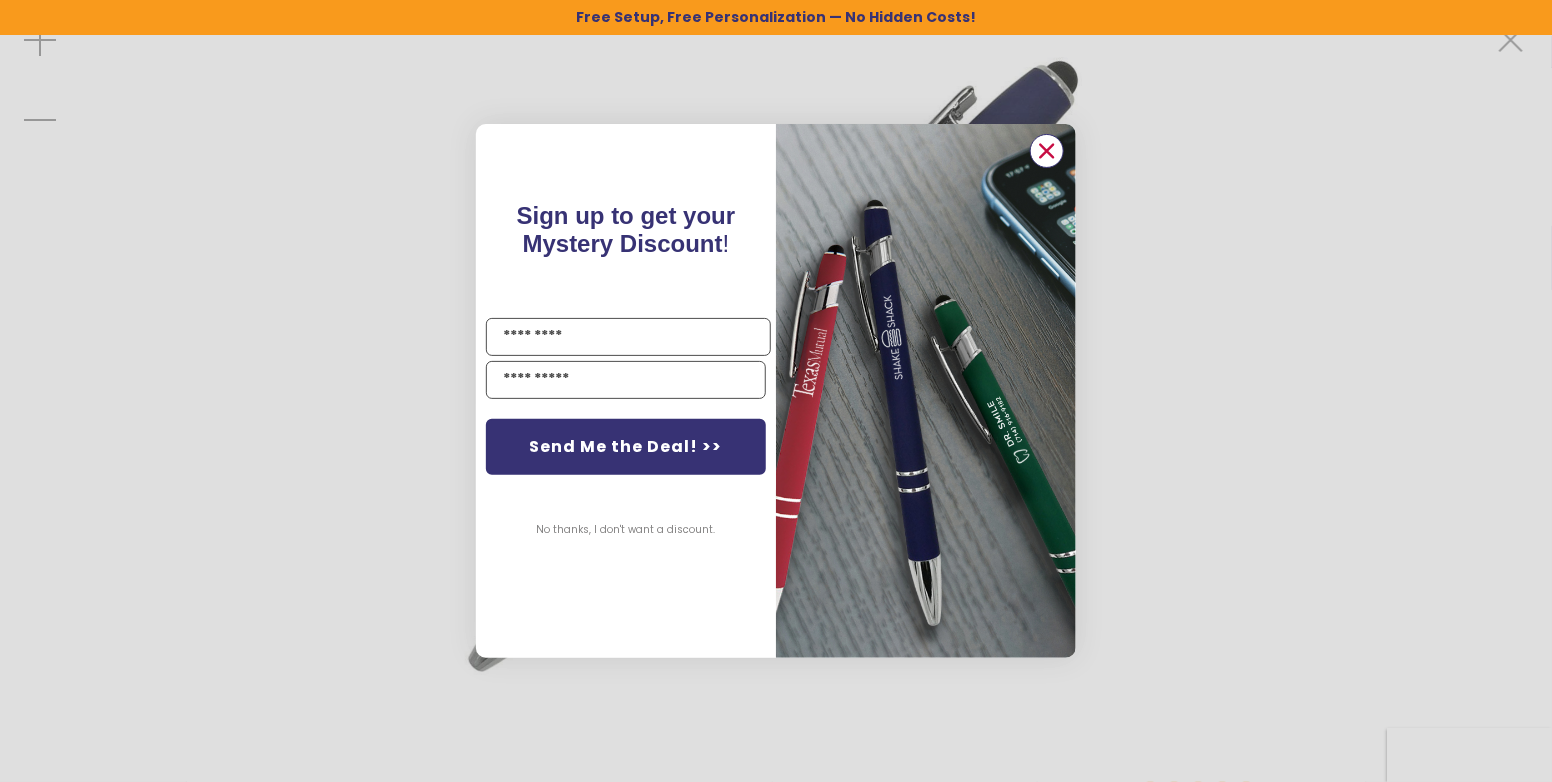 click 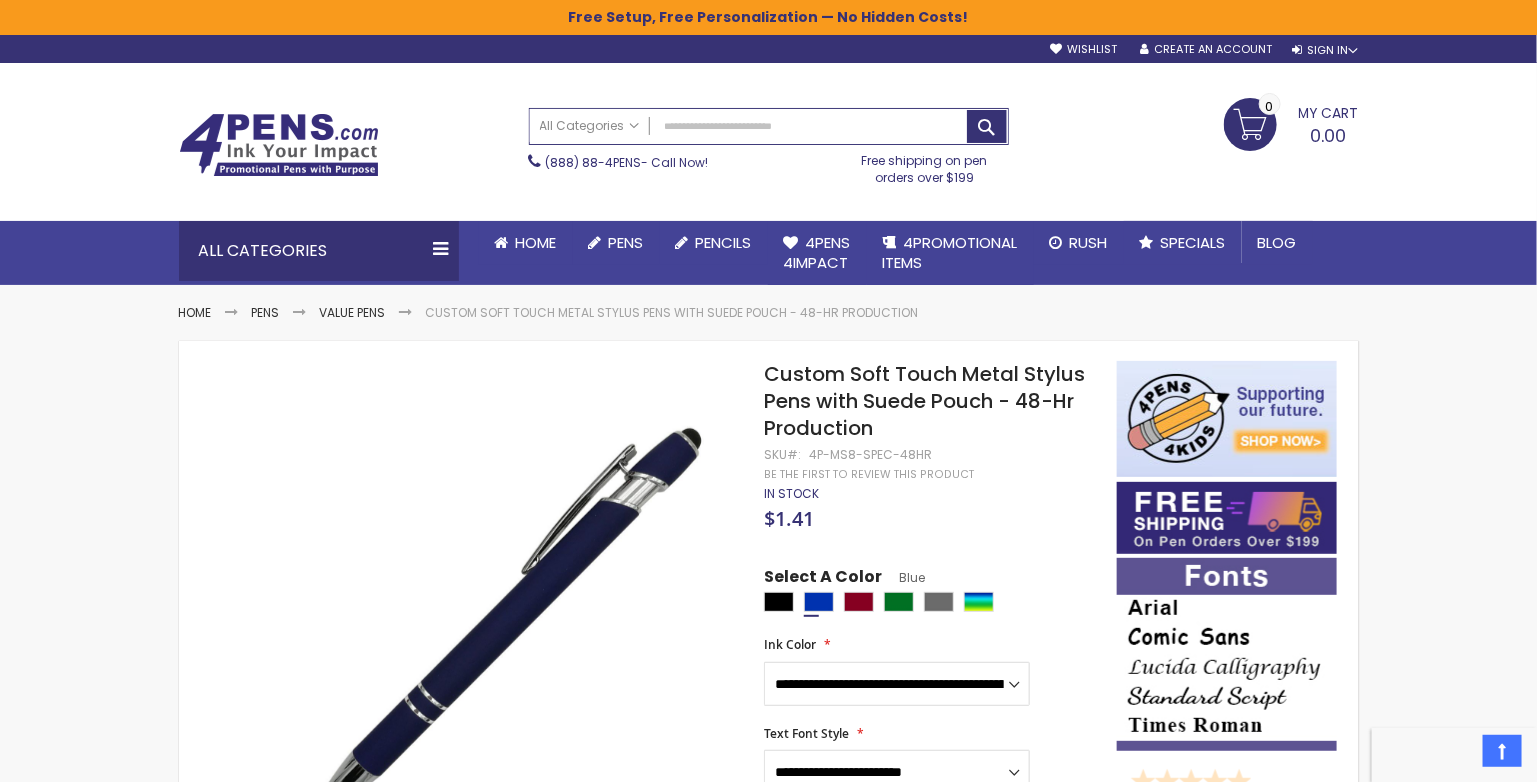 scroll, scrollTop: 0, scrollLeft: 0, axis: both 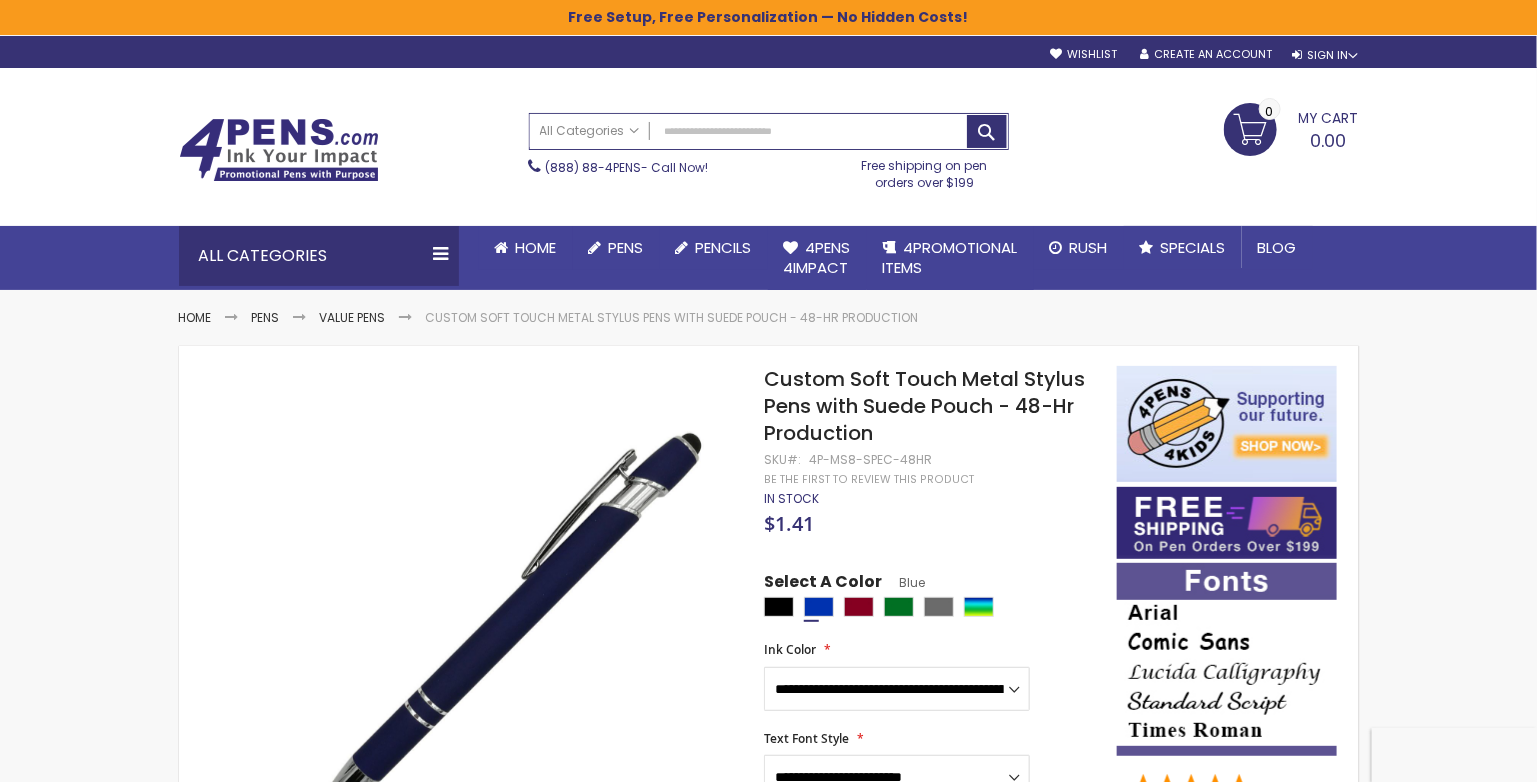 click at bounding box center [279, 150] 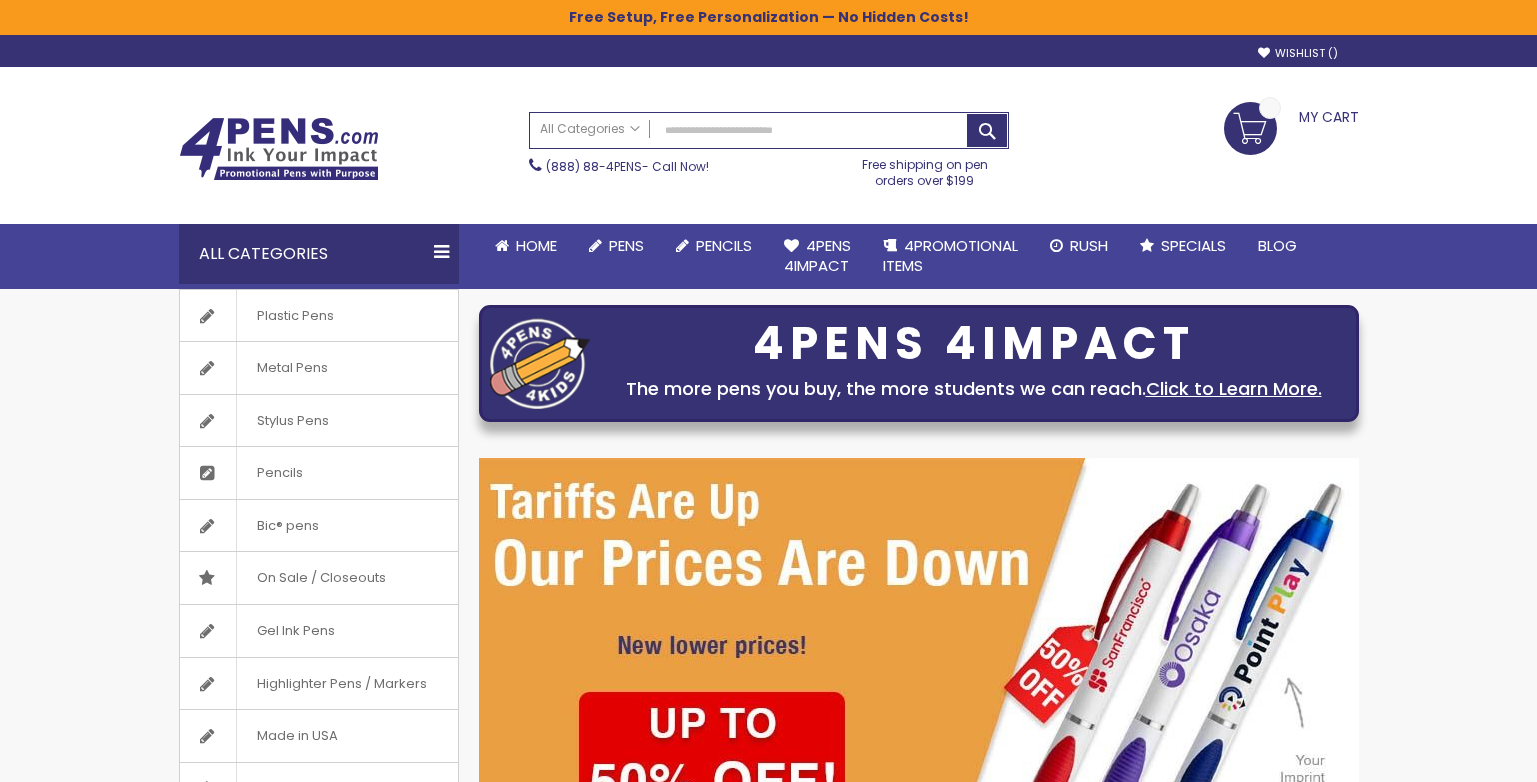 scroll, scrollTop: 0, scrollLeft: 0, axis: both 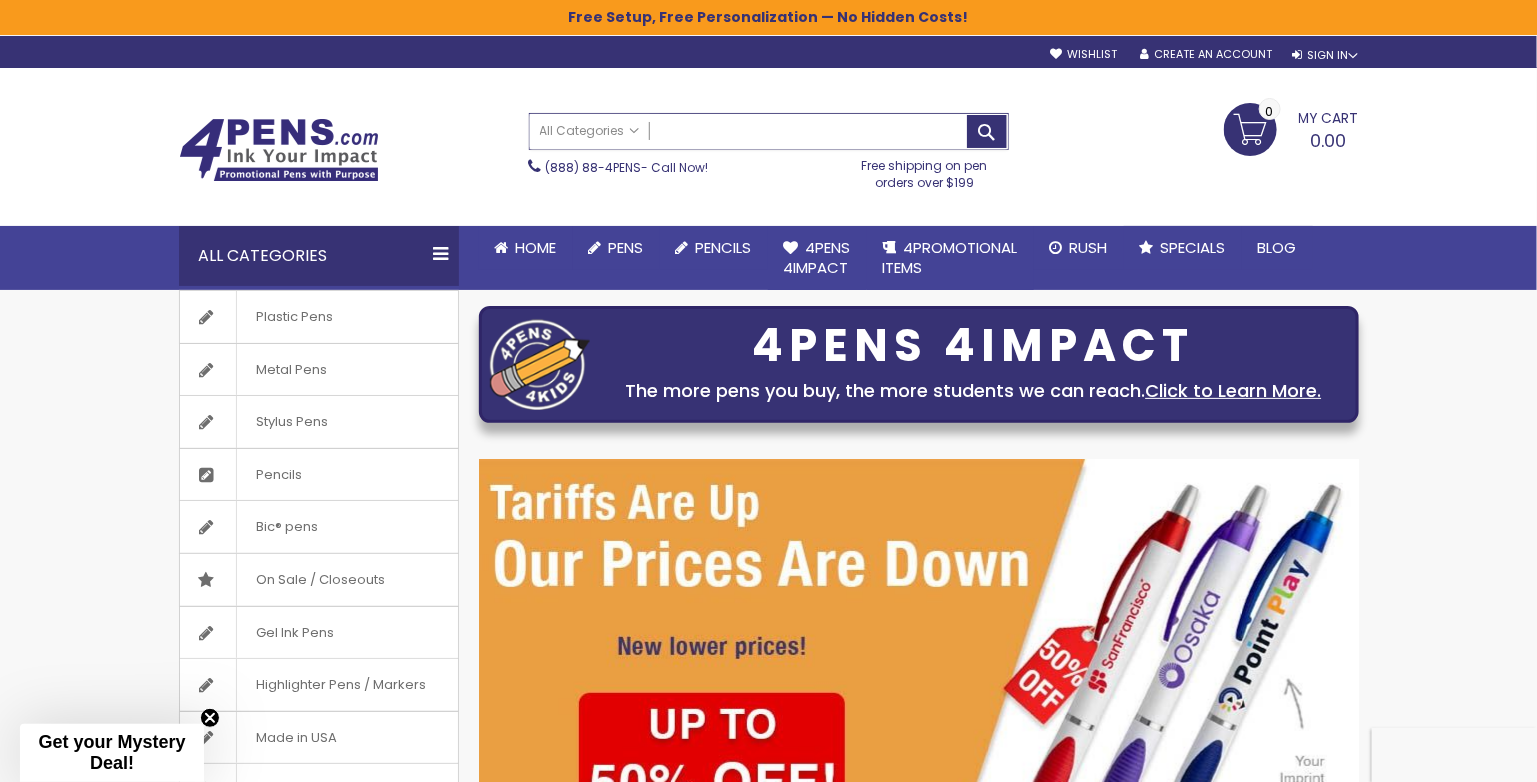 click on "Search" at bounding box center [769, 131] 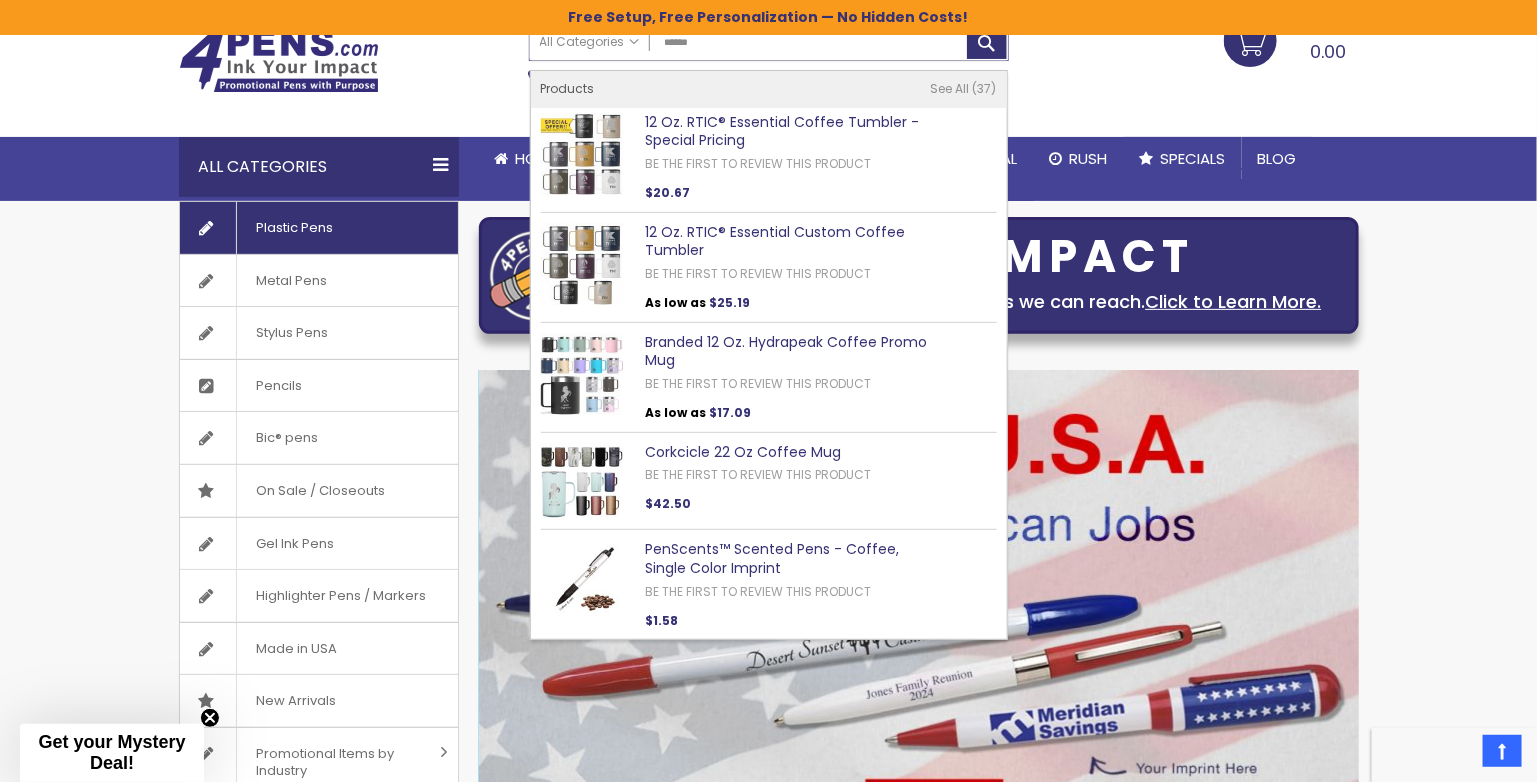 scroll, scrollTop: 0, scrollLeft: 0, axis: both 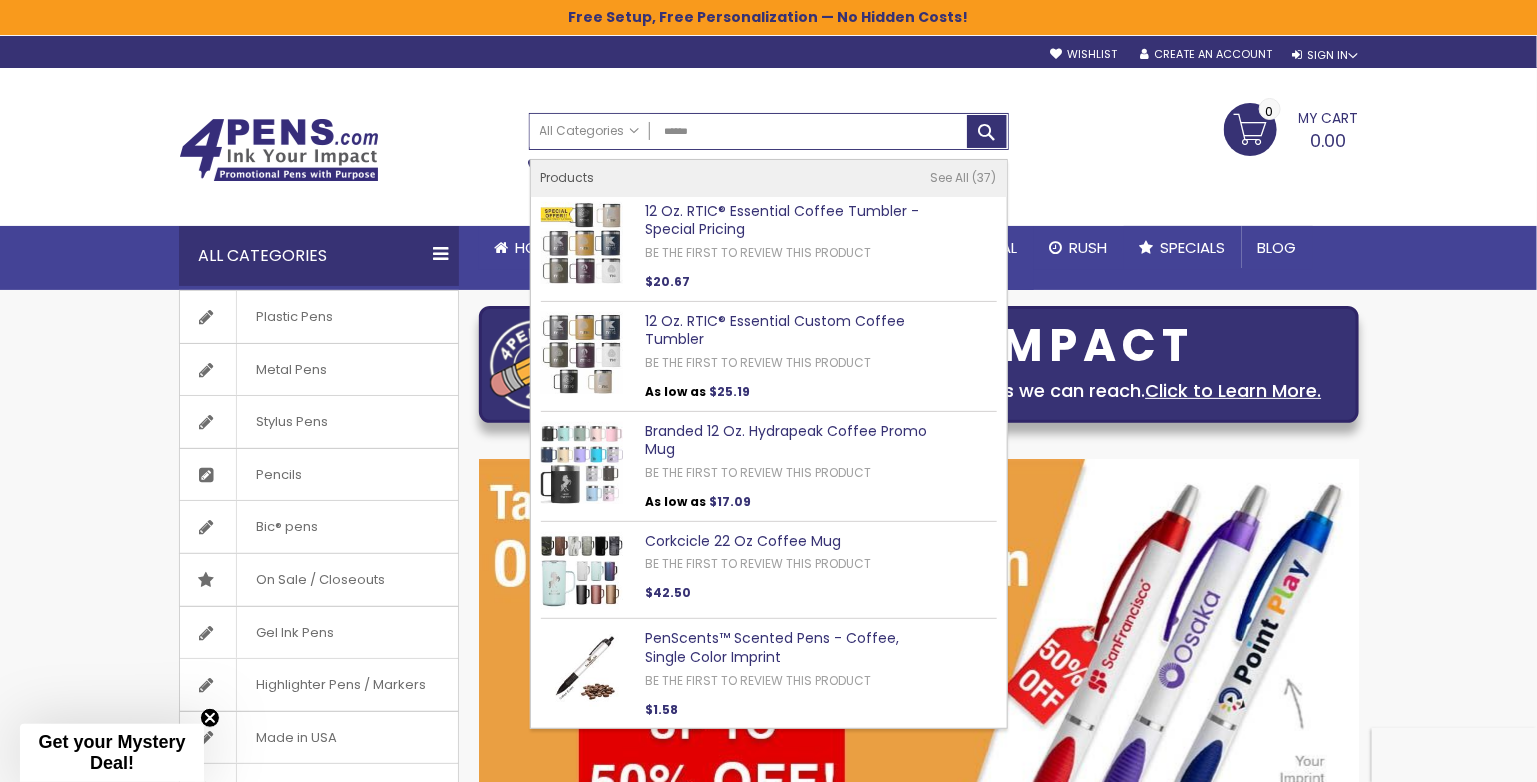 click on "Skip to Content
sample
Wishlist
Sign Out
Sign In
Sign In
Login
Forgot Your Password?
Create an Account
My Account
Toggle Nav
Search
All Categories
Pens" at bounding box center (768, 5437) 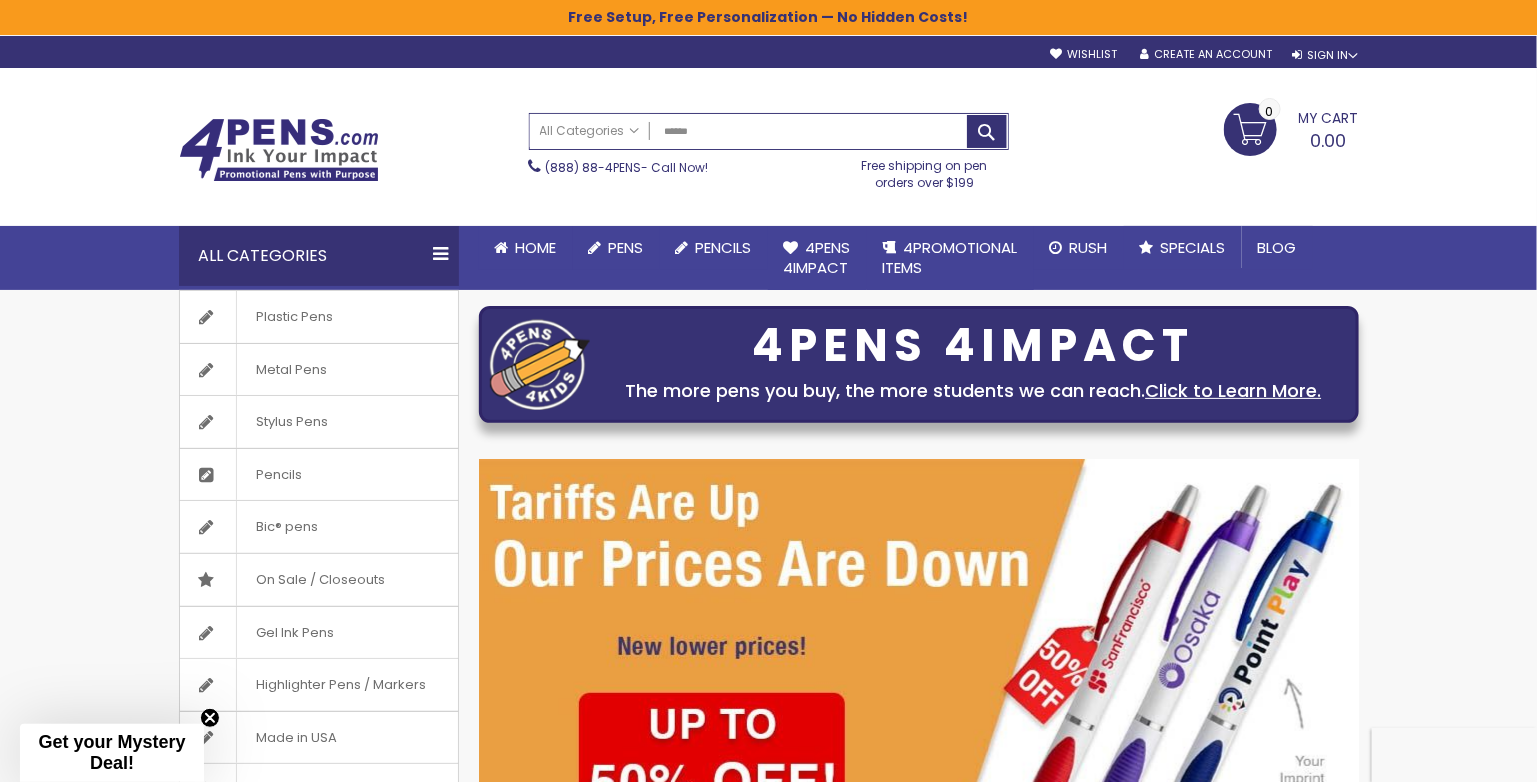 type on "******" 